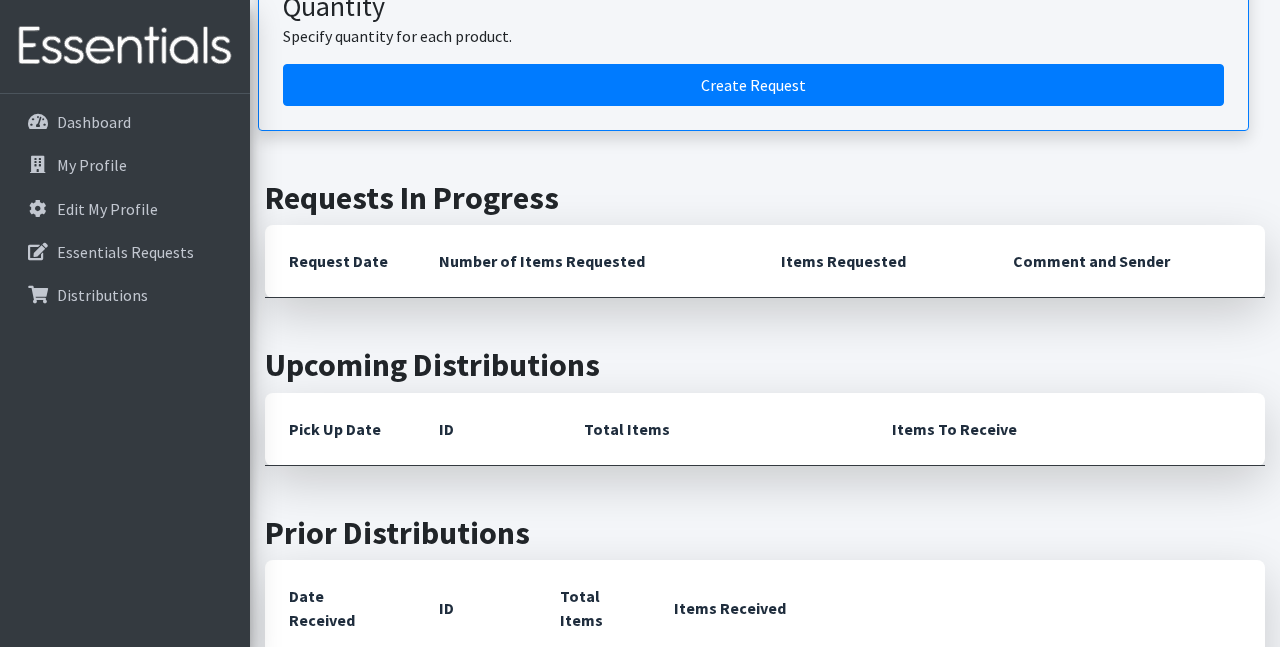 scroll, scrollTop: 173, scrollLeft: 0, axis: vertical 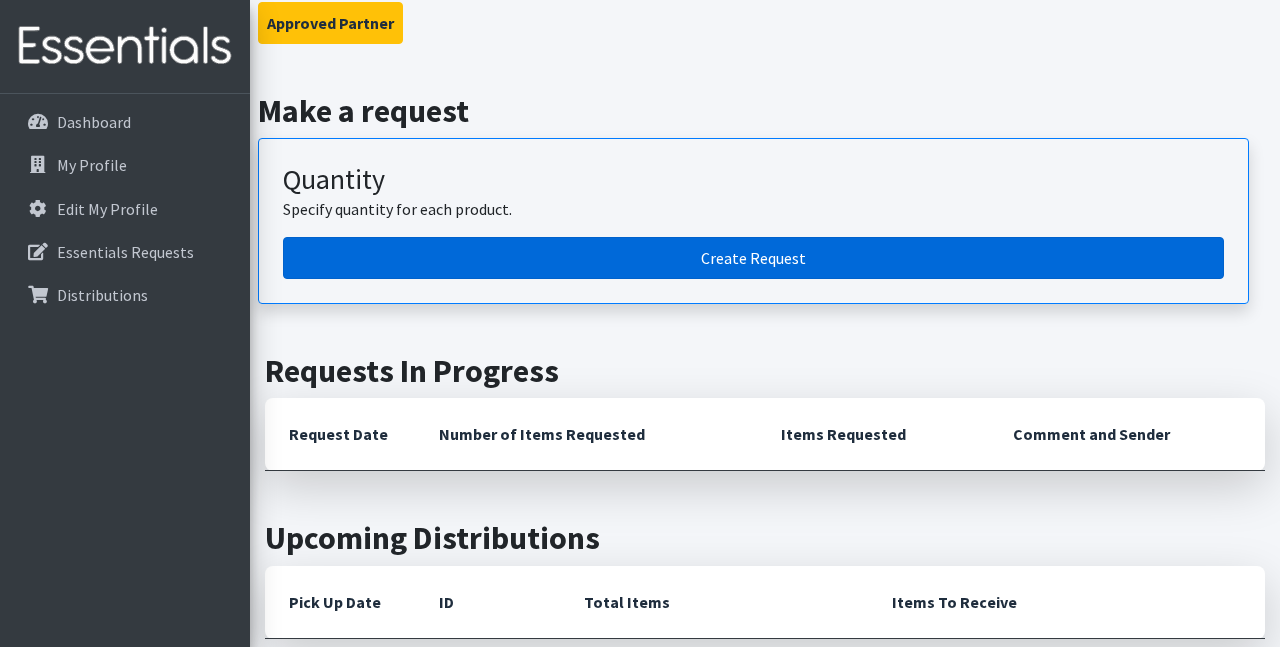 click on "Create Request" at bounding box center (753, 258) 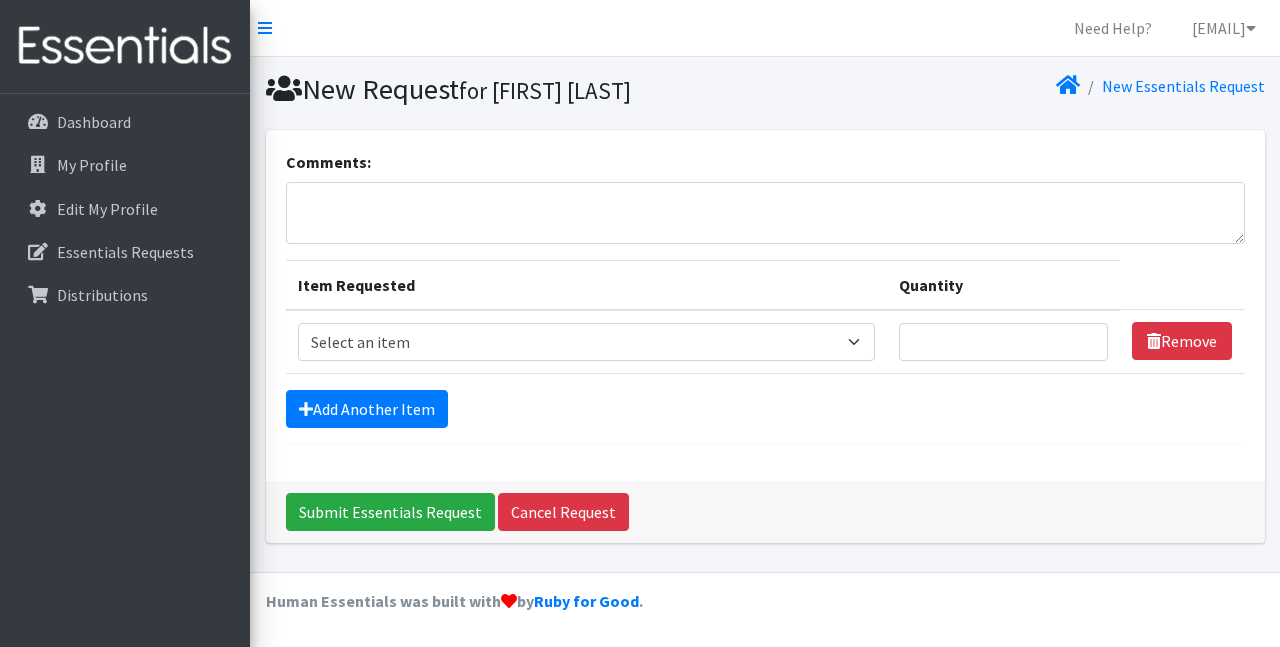 scroll, scrollTop: 0, scrollLeft: 0, axis: both 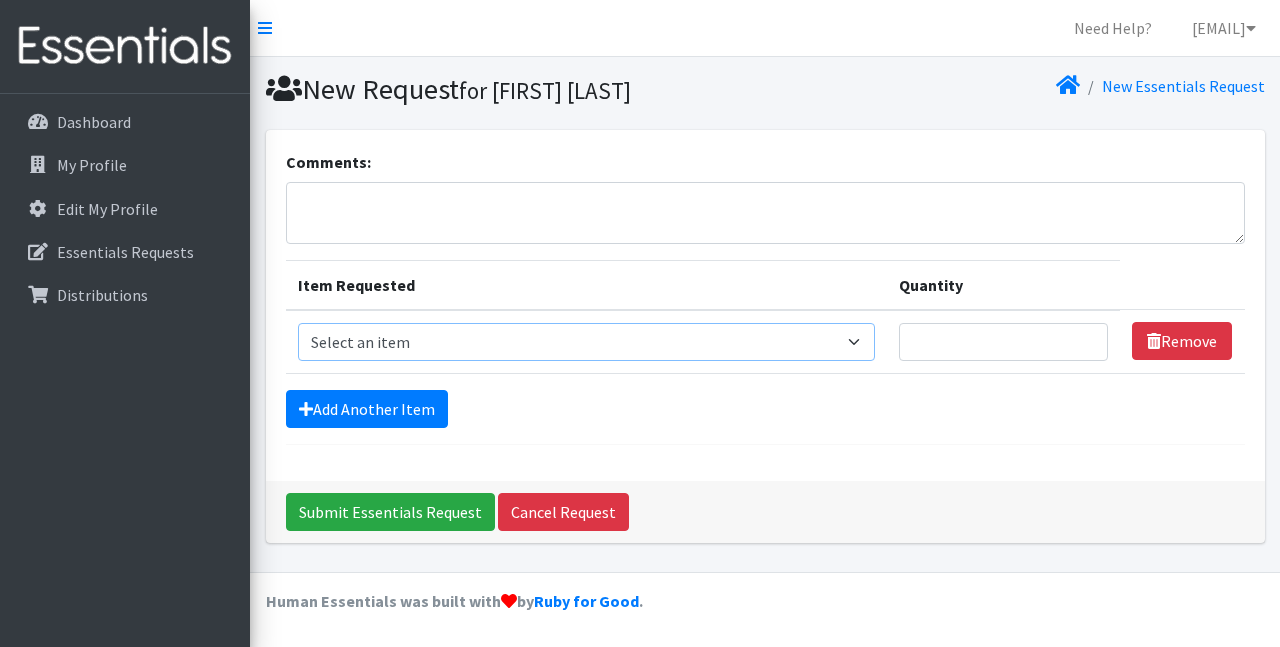 click on "Select an item
Adult Briefs (Large/X-Large)
Adult Briefs (Medium/Large)
Adult Briefs (Small/Medium)
Adult Incontinence Pads
Kids (Newborn)
Kids (Preemie)
Kids (Size 1)
Kids (Size 2)
Kids (Size 3)
Kids (Size 4)
Kids (Size 5)
Kids (Size 6)
Kids (Size 7)
Kids L/XL (60-125 lbs)
Kids Pull-Ups (2T-3T)
Kids Pull-Ups (3T-4T)
Kids Pull-Ups (4T-5T)
Kids S/M (38-65 lbs)
Kids Swimmers Large
Kids Swimmers Medium
Kids Swimmers Small
Period Pads (Heavy Ultra Thin U by Kotex without wings) (40 count packs)-- order as packs
Period Pads (Regular Ultra Thin with wings) (36 per pack)--order as packs
Wipes (Baby)" at bounding box center (587, 342) 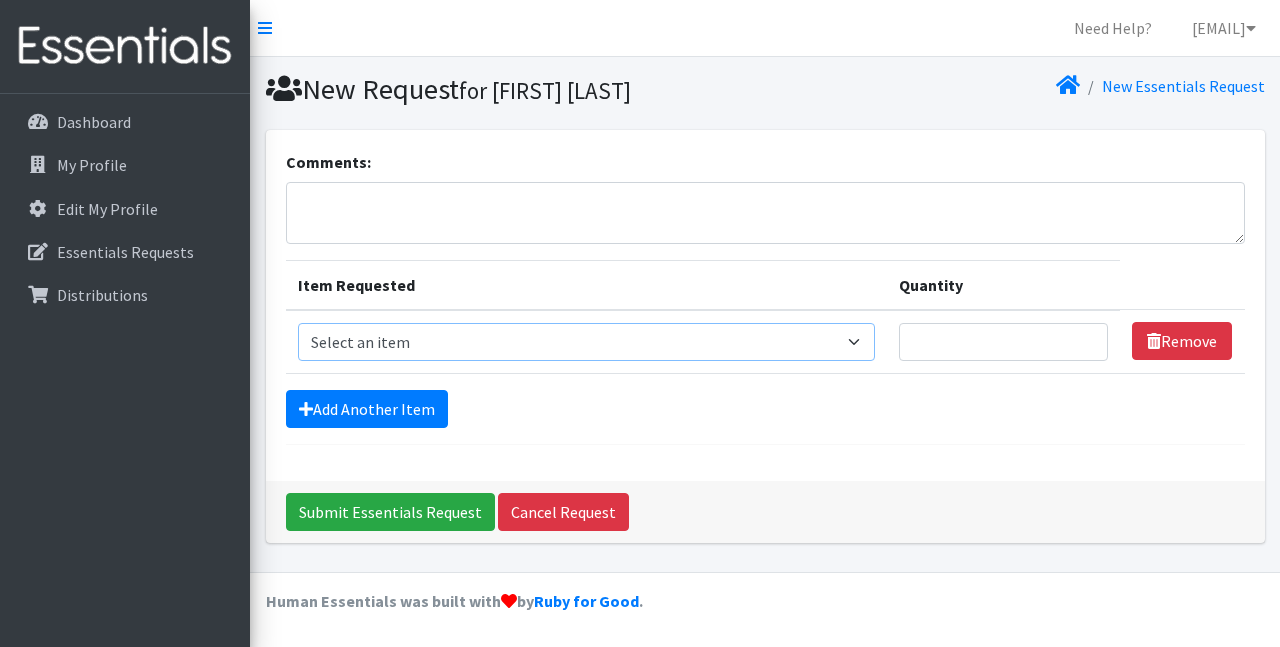 select on "4566" 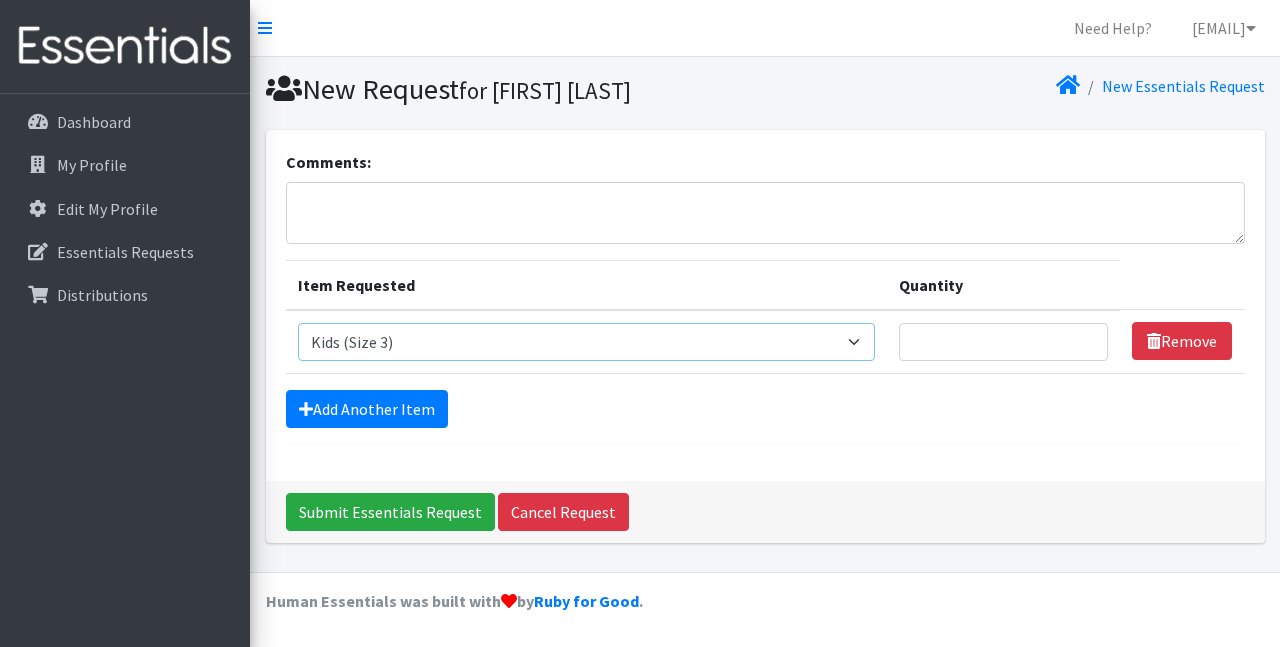 click on "Kids (Size 3)" at bounding box center [0, 0] 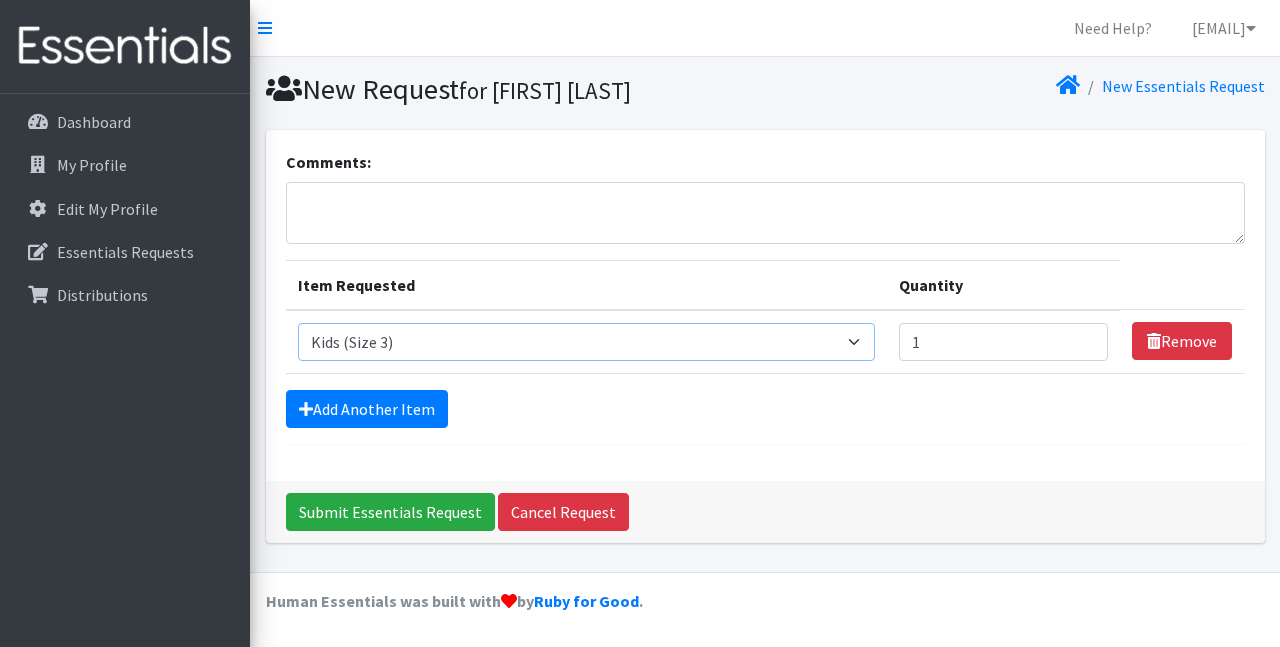 click on "1" at bounding box center (1003, 342) 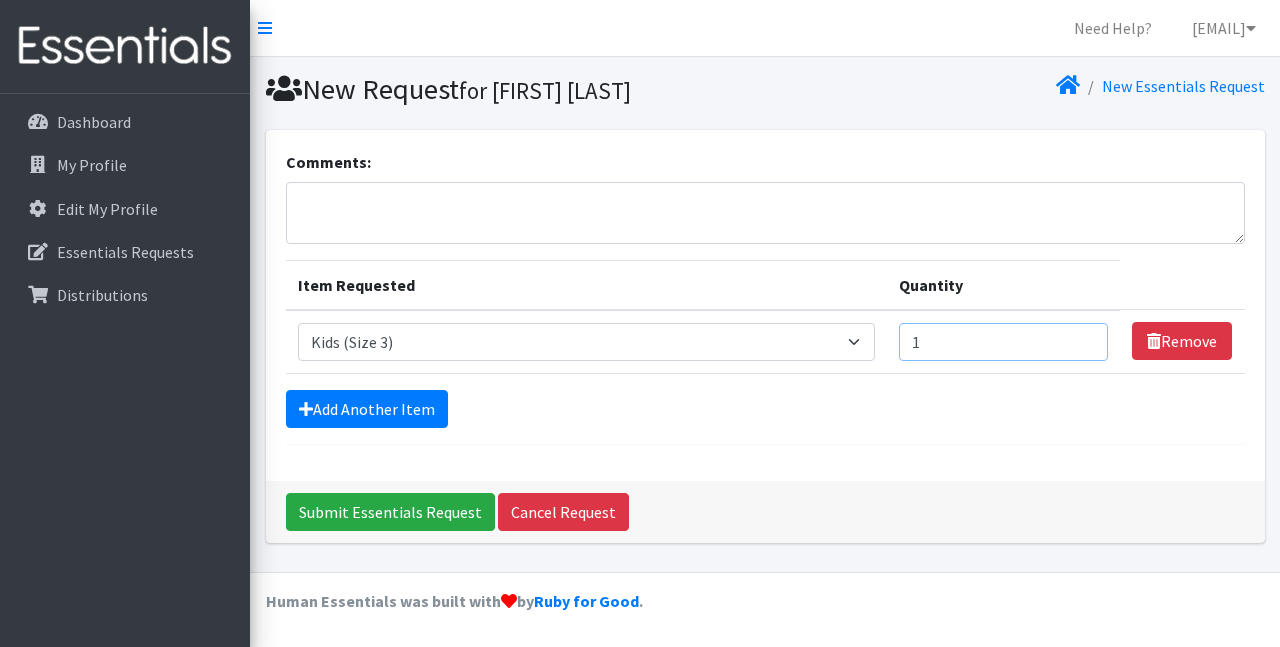 click on "1" at bounding box center [1003, 342] 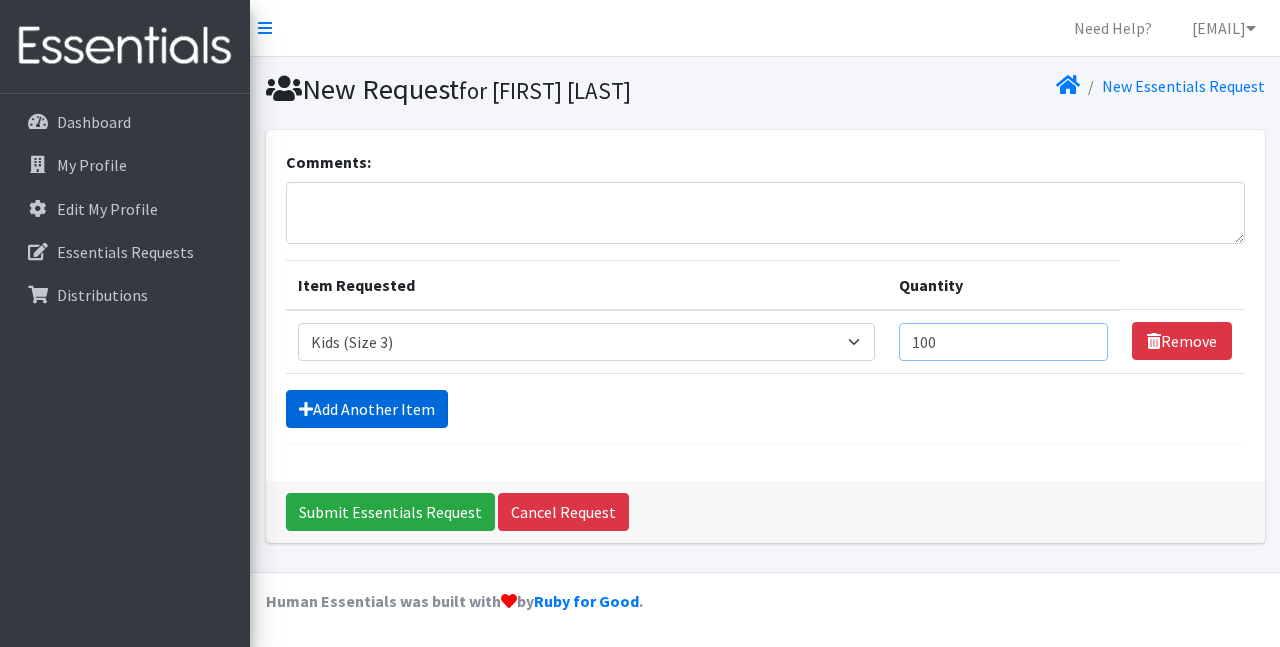 type on "100" 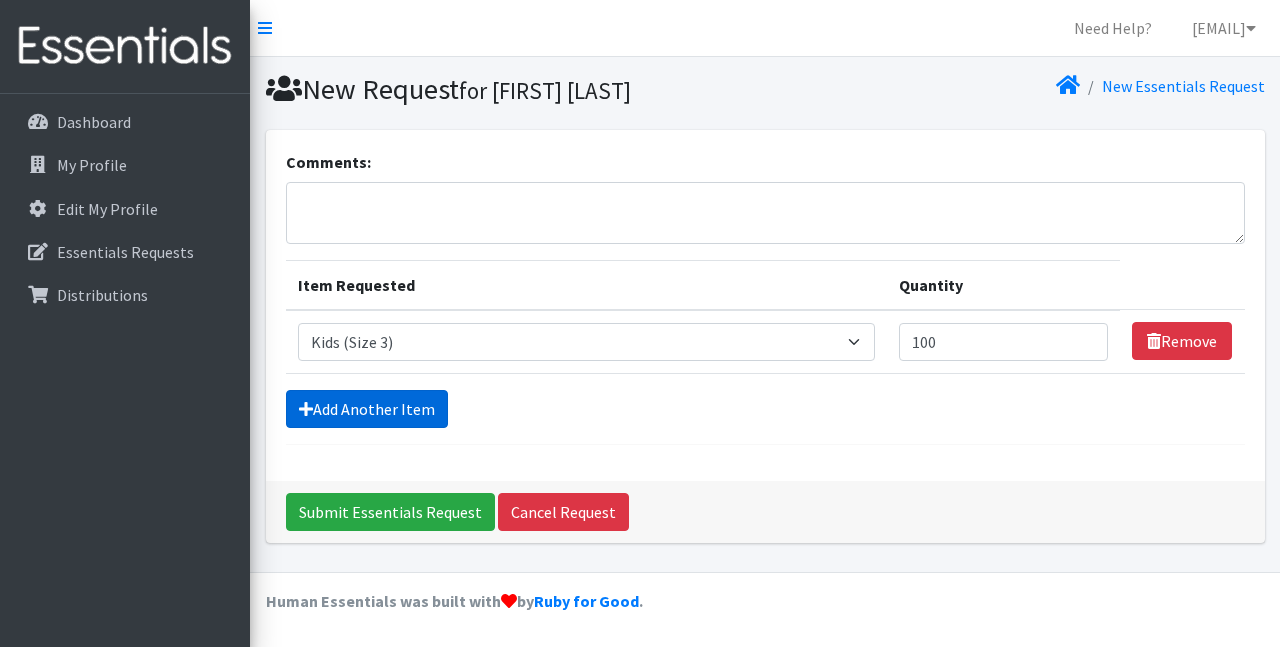 click on "Add Another Item" at bounding box center [367, 409] 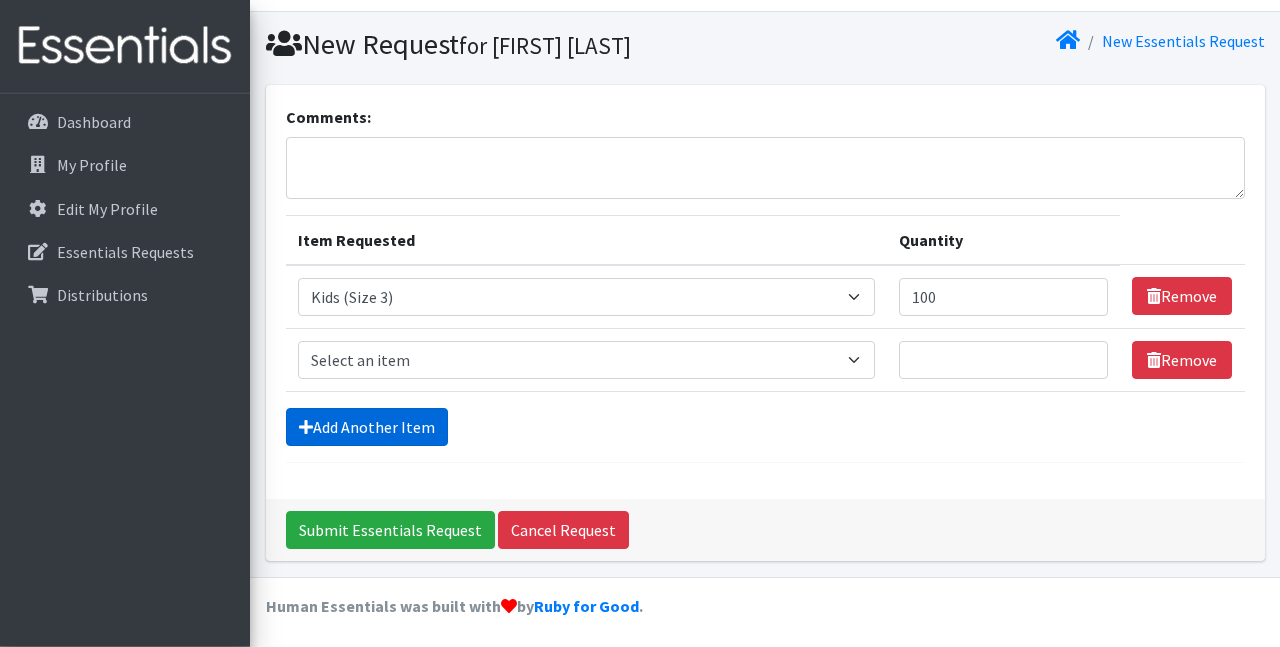 scroll, scrollTop: 46, scrollLeft: 0, axis: vertical 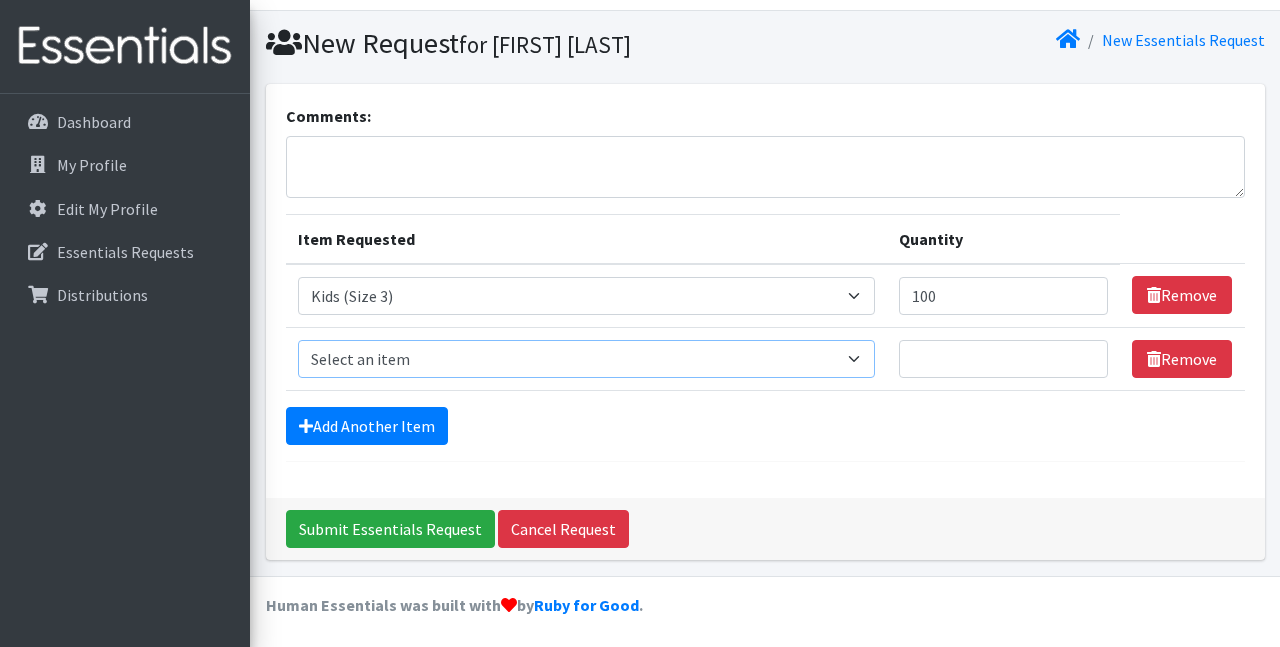 click on "Select an item
Adult Briefs (Large/X-Large)
Adult Briefs (Medium/Large)
Adult Briefs (Small/Medium)
Adult Incontinence Pads
Kids (Newborn)
Kids (Preemie)
Kids (Size 1)
Kids (Size 2)
Kids (Size 3)
Kids (Size 4)
Kids (Size 5)
Kids (Size 6)
Kids (Size 7)
Kids L/XL (60-125 lbs)
Kids Pull-Ups (2T-3T)
Kids Pull-Ups (3T-4T)
Kids Pull-Ups (4T-5T)
Kids S/M (38-65 lbs)
Kids Swimmers Large
Kids Swimmers Medium
Kids Swimmers Small
Period Pads (Heavy Ultra Thin U by Kotex without wings) (40 count packs)-- order as packs
Period Pads (Regular Ultra Thin with wings) (36 per pack)--order as packs
Wipes (Baby)" at bounding box center [587, 359] 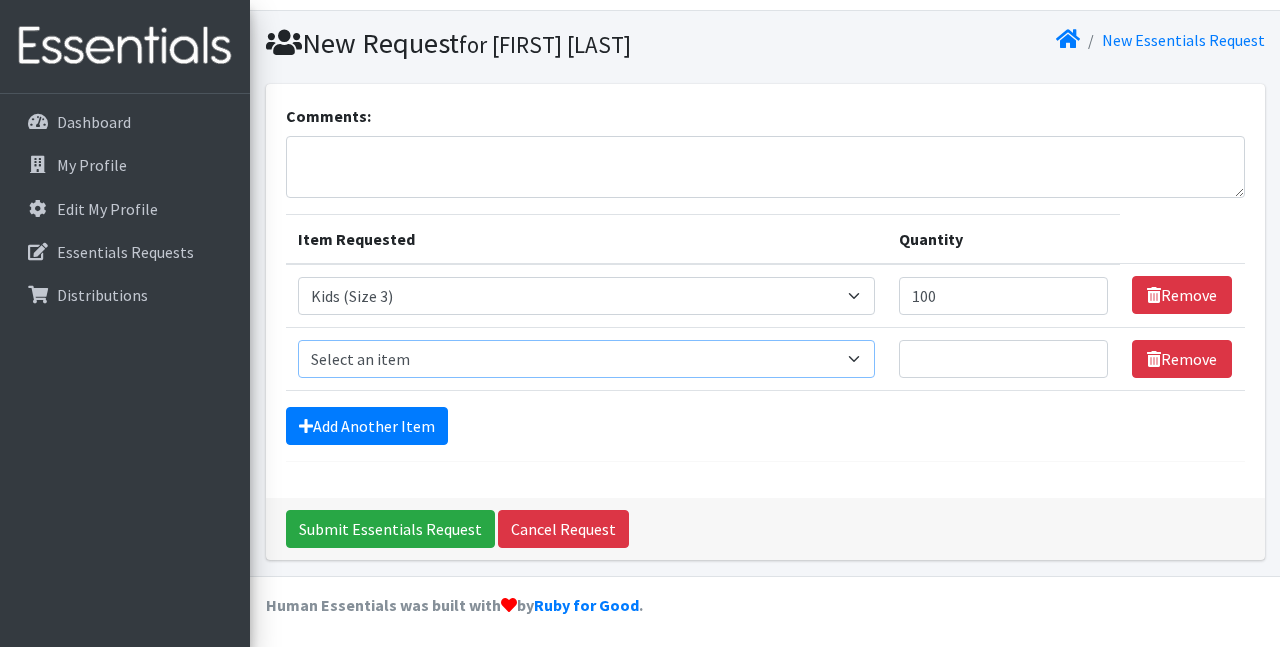 select on "4568" 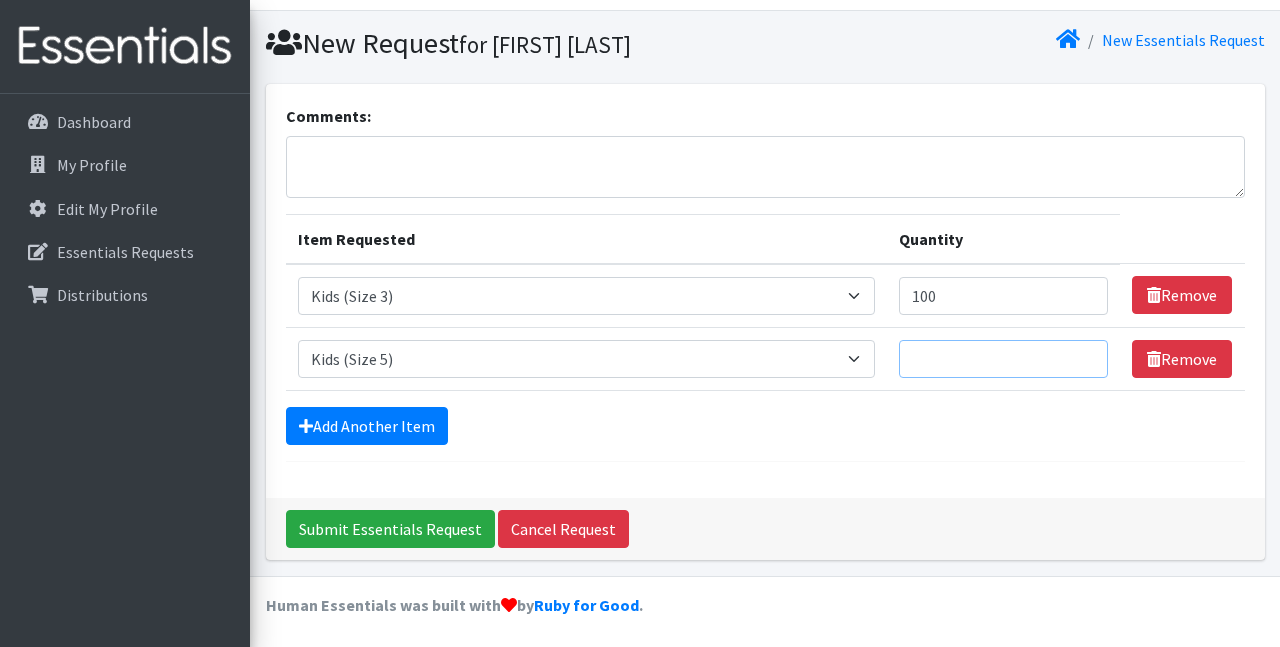 click on "Quantity" at bounding box center [1003, 359] 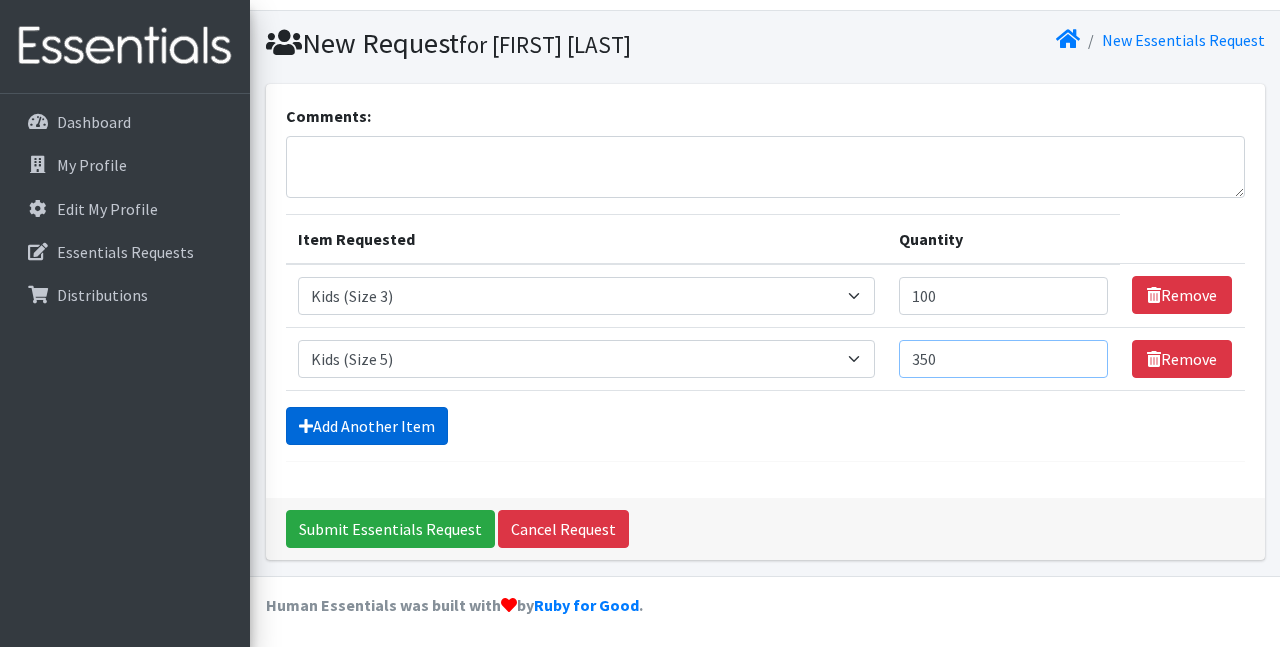 type on "350" 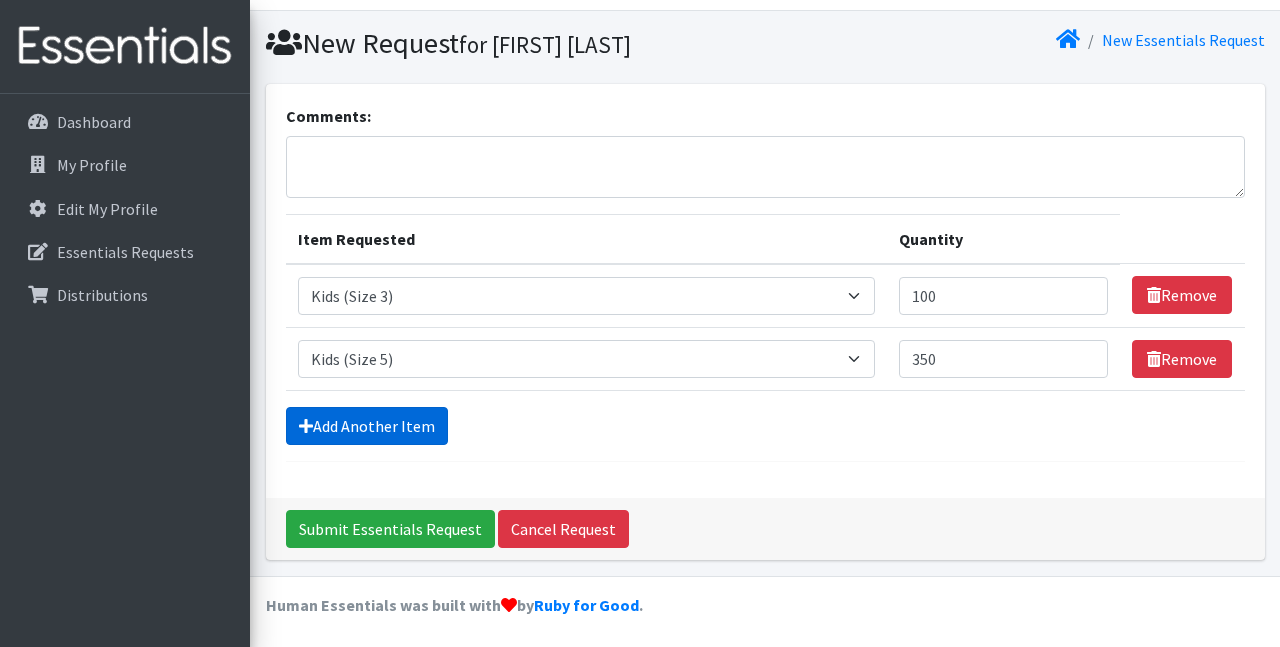 click on "Add Another Item" at bounding box center [367, 426] 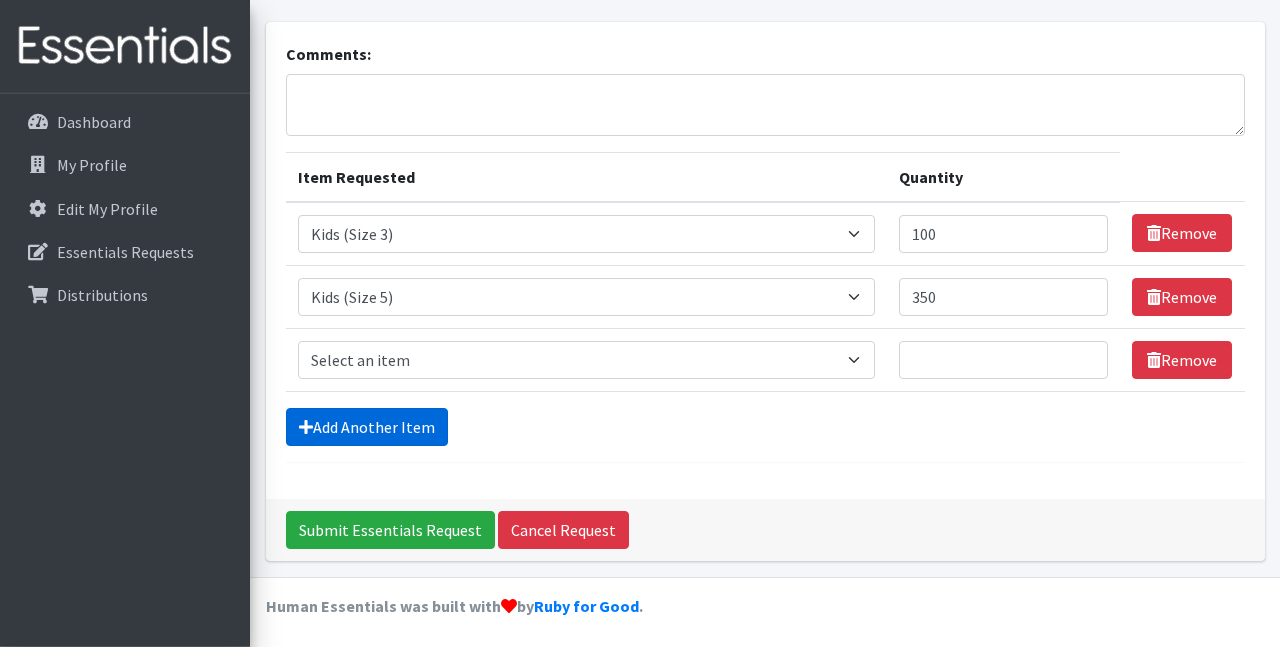 scroll, scrollTop: 108, scrollLeft: 0, axis: vertical 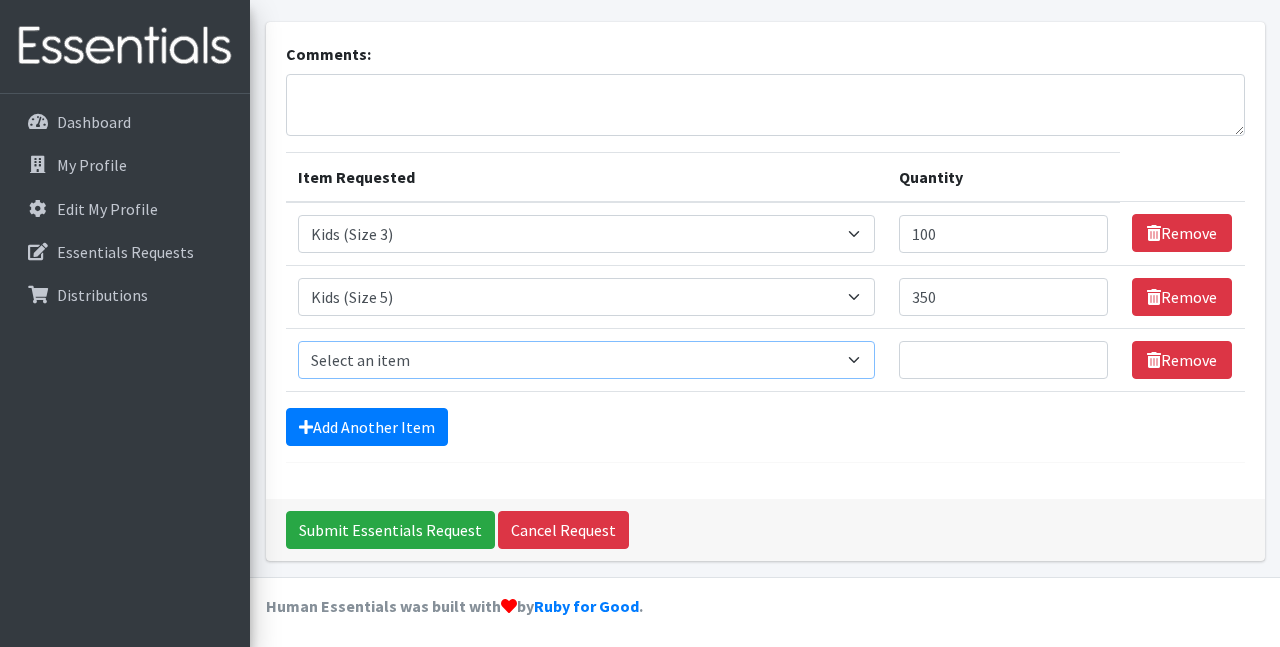 click on "Select an item
Adult Briefs (Large/X-Large)
Adult Briefs (Medium/Large)
Adult Briefs (Small/Medium)
Adult Incontinence Pads
Kids (Newborn)
Kids (Preemie)
Kids (Size 1)
Kids (Size 2)
Kids (Size 3)
Kids (Size 4)
Kids (Size 5)
Kids (Size 6)
Kids (Size 7)
Kids L/XL (60-125 lbs)
Kids Pull-Ups (2T-3T)
Kids Pull-Ups (3T-4T)
Kids Pull-Ups (4T-5T)
Kids S/M (38-65 lbs)
Kids Swimmers Large
Kids Swimmers Medium
Kids Swimmers Small
Period Pads (Heavy Ultra Thin U by Kotex without wings) (40 count packs)-- order as packs
Period Pads (Regular Ultra Thin with wings) (36 per pack)--order as packs
Wipes (Baby)" at bounding box center [587, 360] 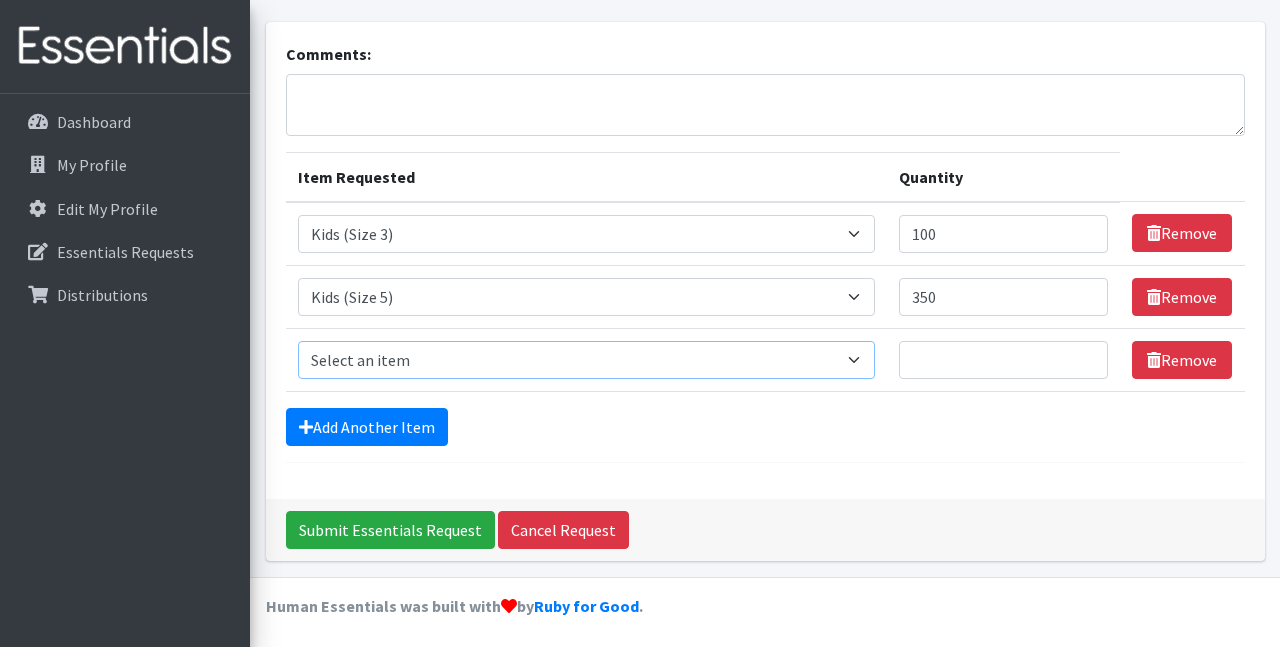 select on "4572" 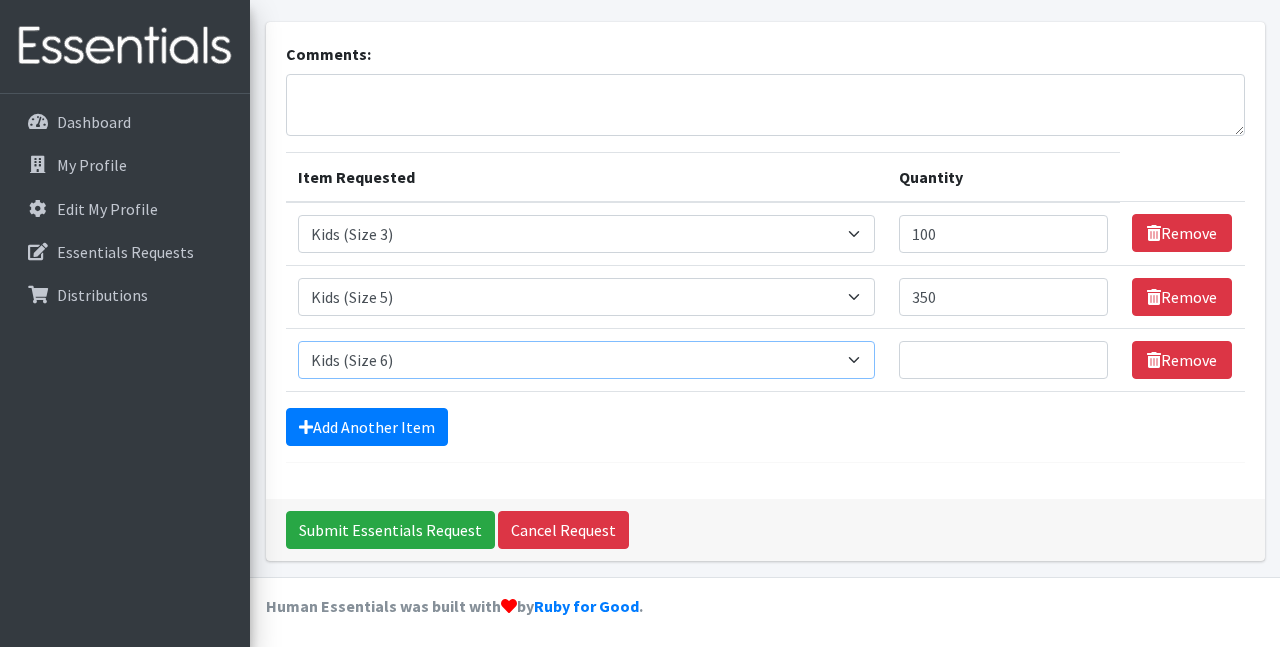 click on "Kids (Size 6)" at bounding box center [0, 0] 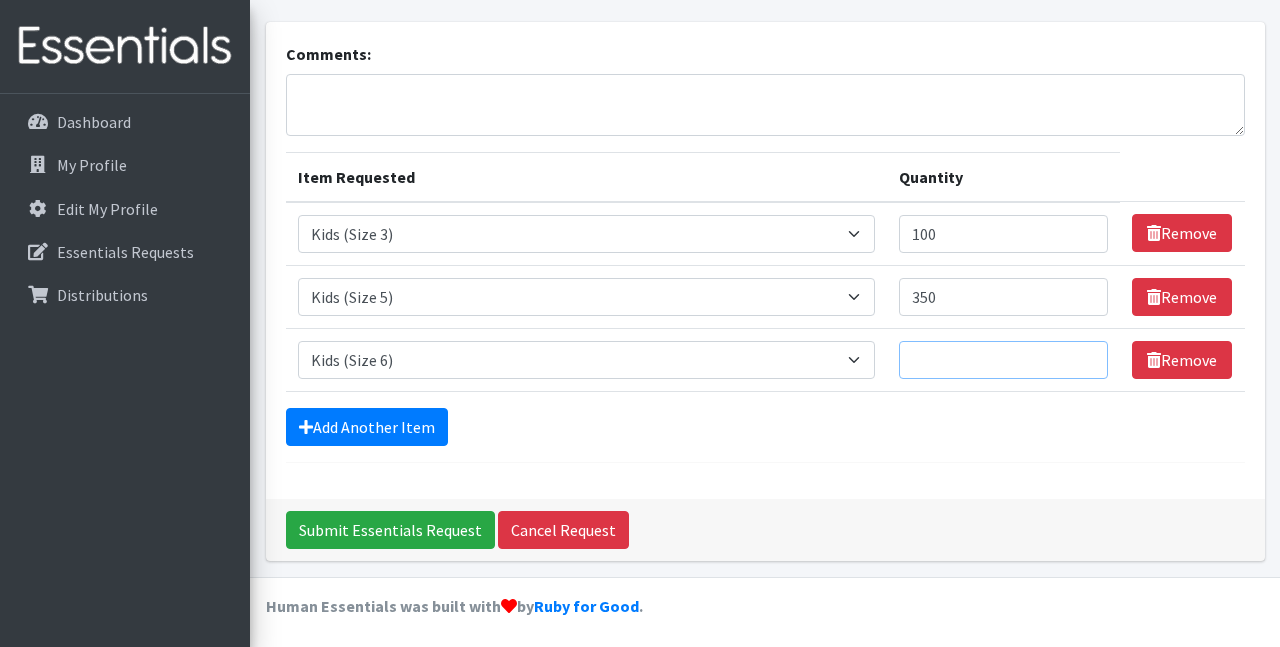 click on "Quantity" at bounding box center [1003, 360] 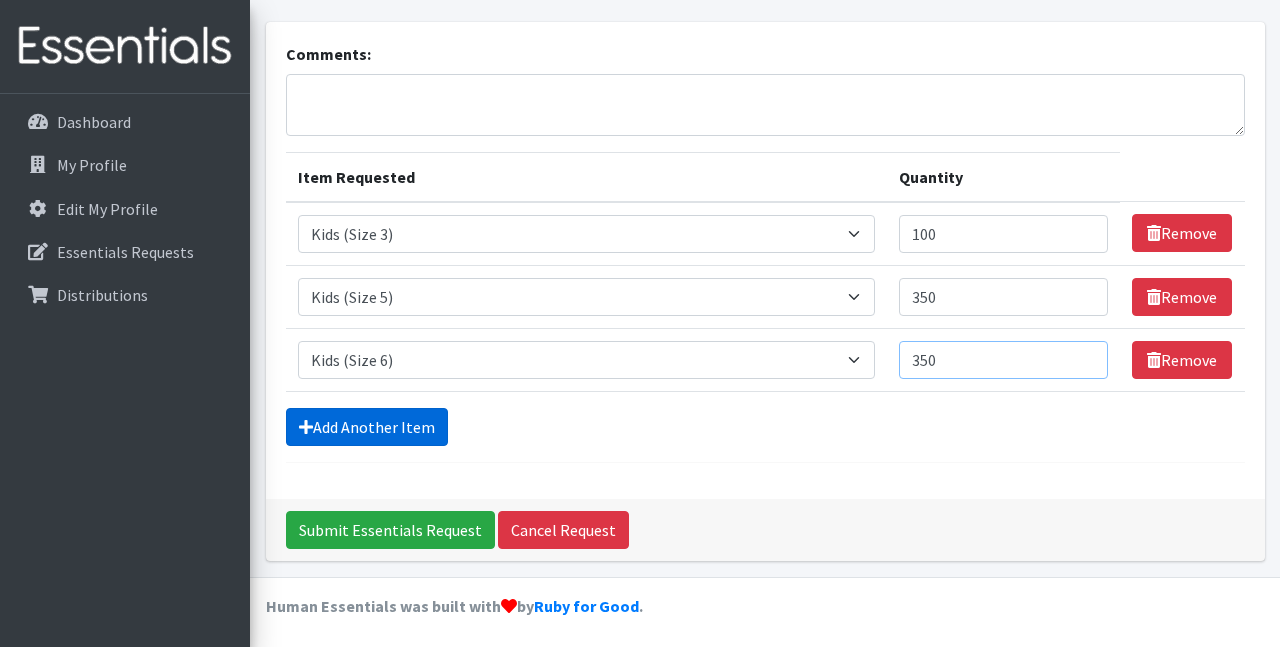 type on "350" 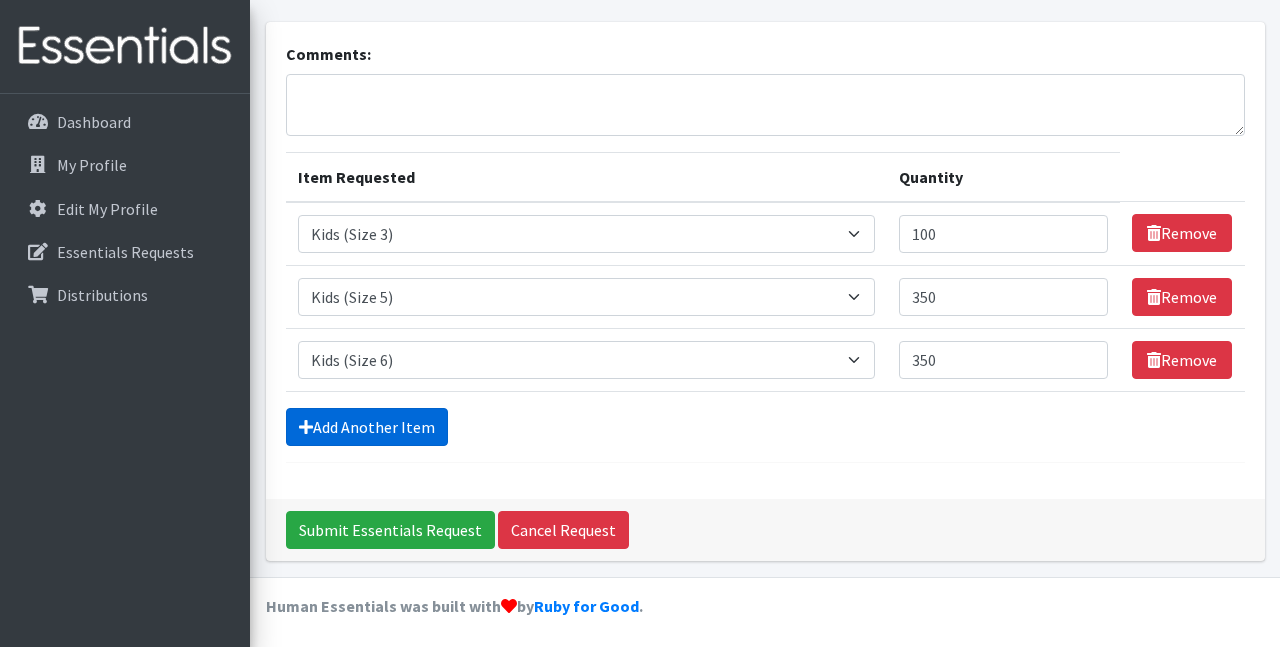 click on "Add Another Item" at bounding box center [367, 427] 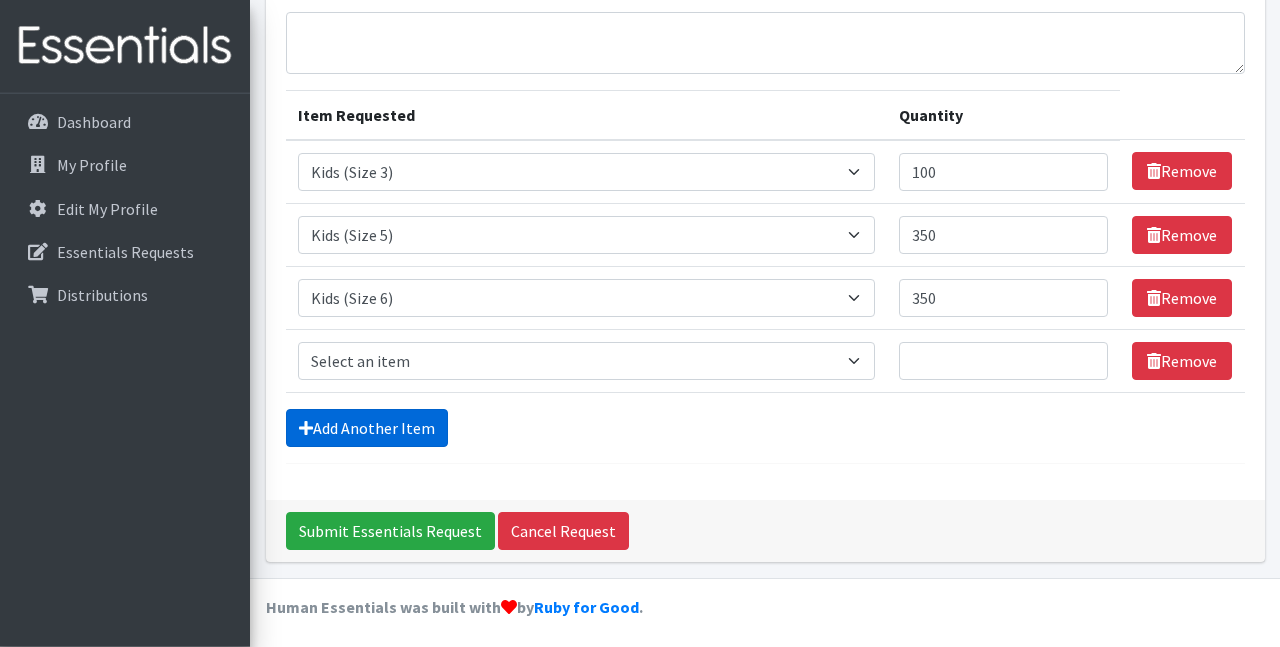 scroll, scrollTop: 171, scrollLeft: 0, axis: vertical 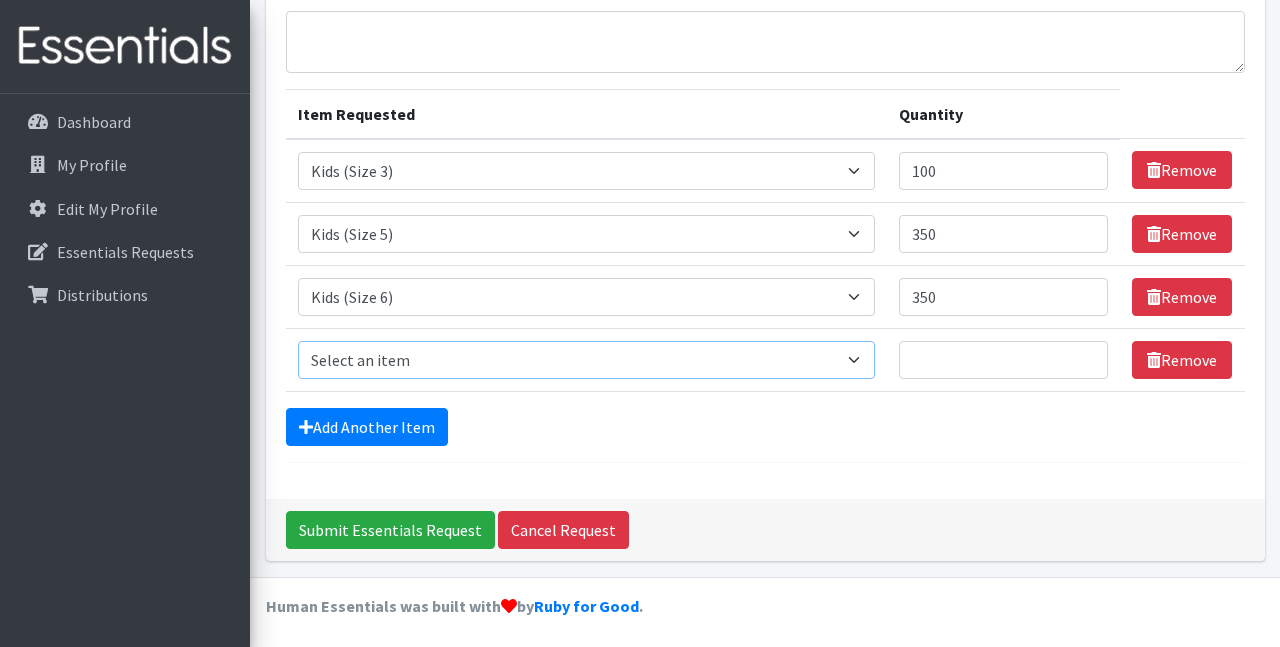 click on "Select an item
Adult Briefs (Large/X-Large)
Adult Briefs (Medium/Large)
Adult Briefs (Small/Medium)
Adult Incontinence Pads
Kids (Newborn)
Kids (Preemie)
Kids (Size 1)
Kids (Size 2)
Kids (Size 3)
Kids (Size 4)
Kids (Size 5)
Kids (Size 6)
Kids (Size 7)
Kids L/XL (60-125 lbs)
Kids Pull-Ups (2T-3T)
Kids Pull-Ups (3T-4T)
Kids Pull-Ups (4T-5T)
Kids S/M (38-65 lbs)
Kids Swimmers Large
Kids Swimmers Medium
Kids Swimmers Small
Period Pads (Heavy Ultra Thin U by Kotex without wings) (40 count packs)-- order as packs
Period Pads (Regular Ultra Thin with wings) (36 per pack)--order as packs
Wipes (Baby)" at bounding box center (587, 360) 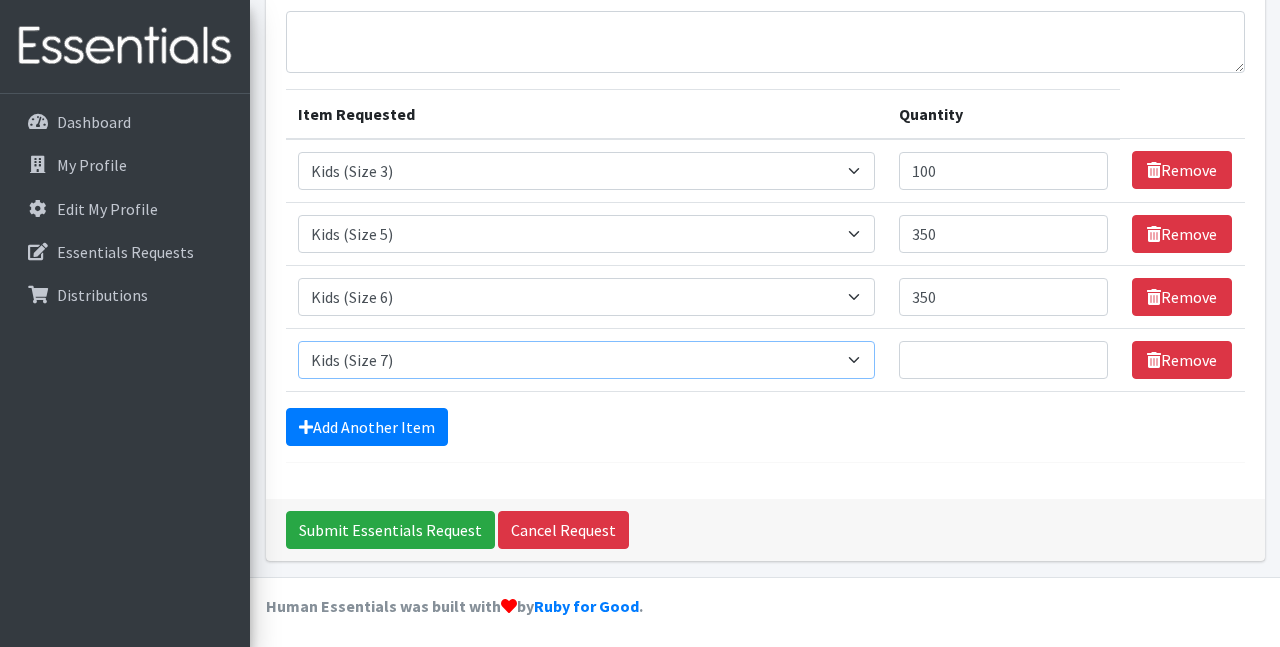 click on "Kids (Size 7)" at bounding box center [0, 0] 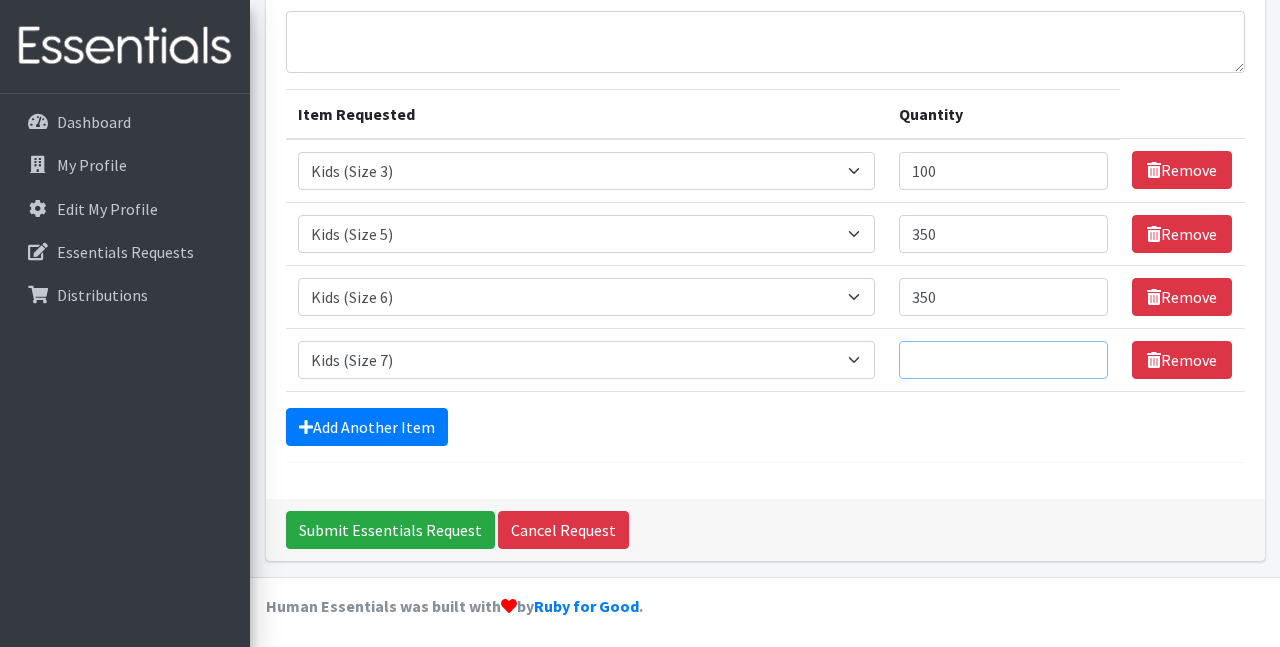 click on "Quantity" at bounding box center (1003, 360) 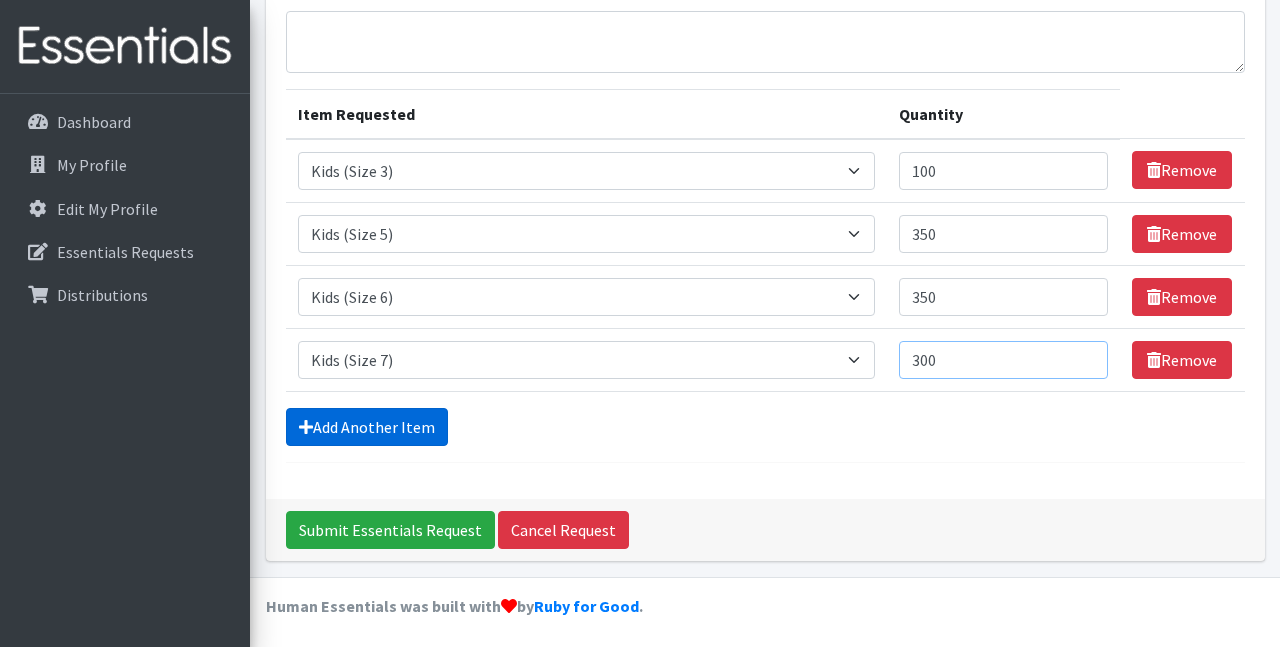 type on "300" 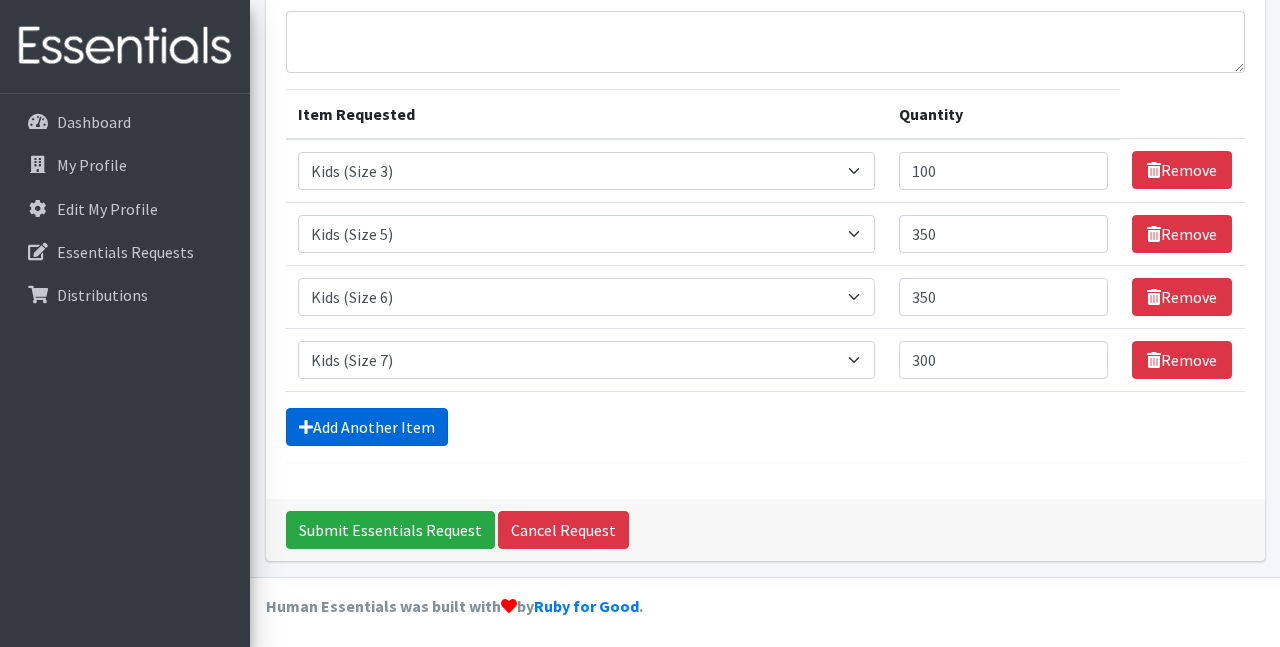 click on "Add Another Item" at bounding box center (367, 427) 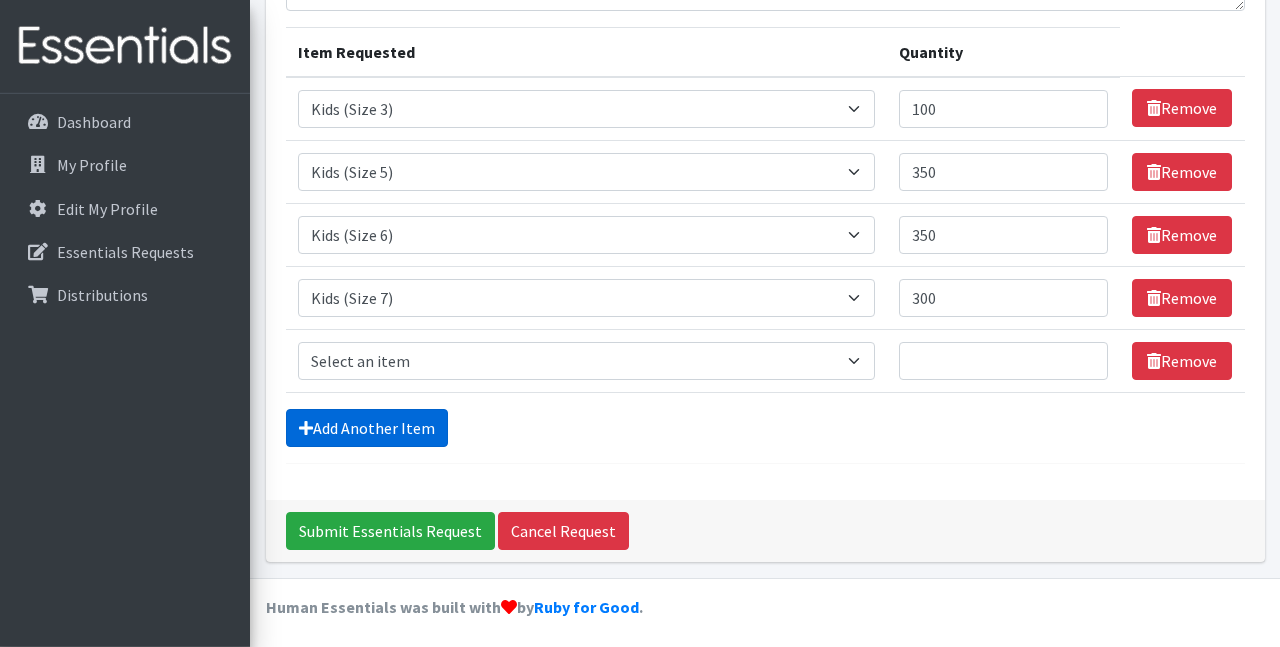 scroll, scrollTop: 234, scrollLeft: 0, axis: vertical 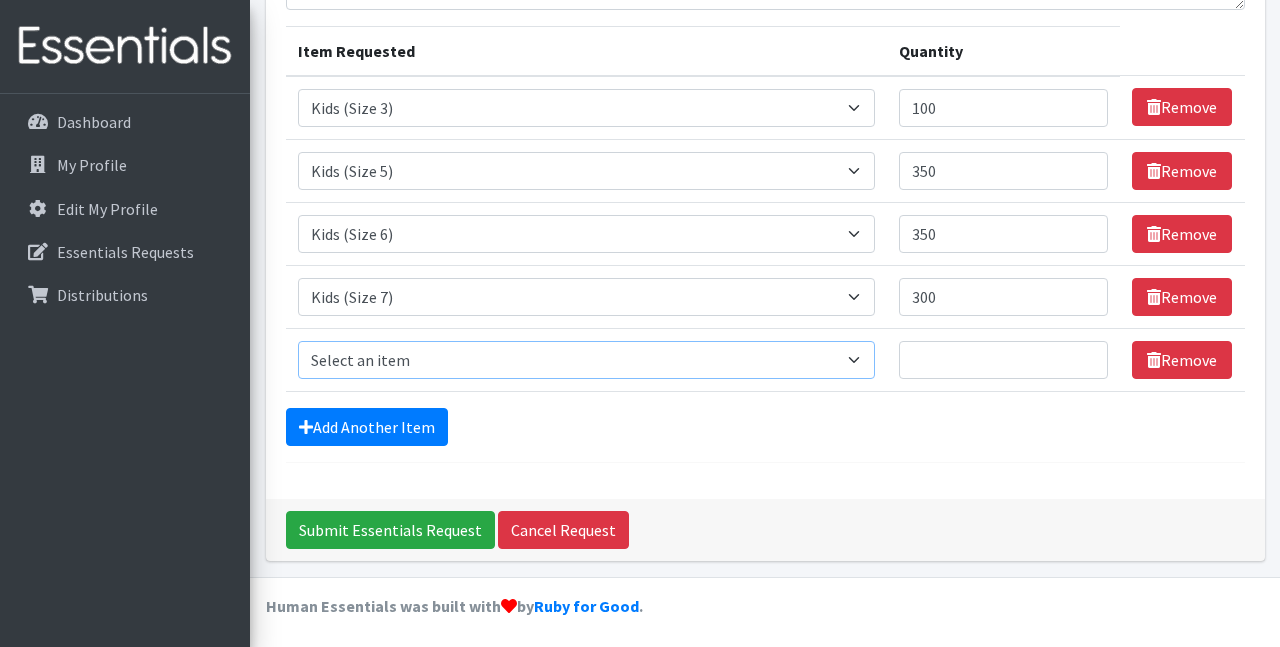 click on "Select an item
Adult Briefs (Large/X-Large)
Adult Briefs (Medium/Large)
Adult Briefs (Small/Medium)
Adult Incontinence Pads
Kids (Newborn)
Kids (Preemie)
Kids (Size 1)
Kids (Size 2)
Kids (Size 3)
Kids (Size 4)
Kids (Size 5)
Kids (Size 6)
Kids (Size 7)
Kids L/XL (60-125 lbs)
Kids Pull-Ups (2T-3T)
Kids Pull-Ups (3T-4T)
Kids Pull-Ups (4T-5T)
Kids S/M (38-65 lbs)
Kids Swimmers Large
Kids Swimmers Medium
Kids Swimmers Small
Period Pads (Heavy Ultra Thin U by Kotex without wings) (40 count packs)-- order as packs
Period Pads (Regular Ultra Thin with wings) (36 per pack)--order as packs
Wipes (Baby)" at bounding box center (587, 360) 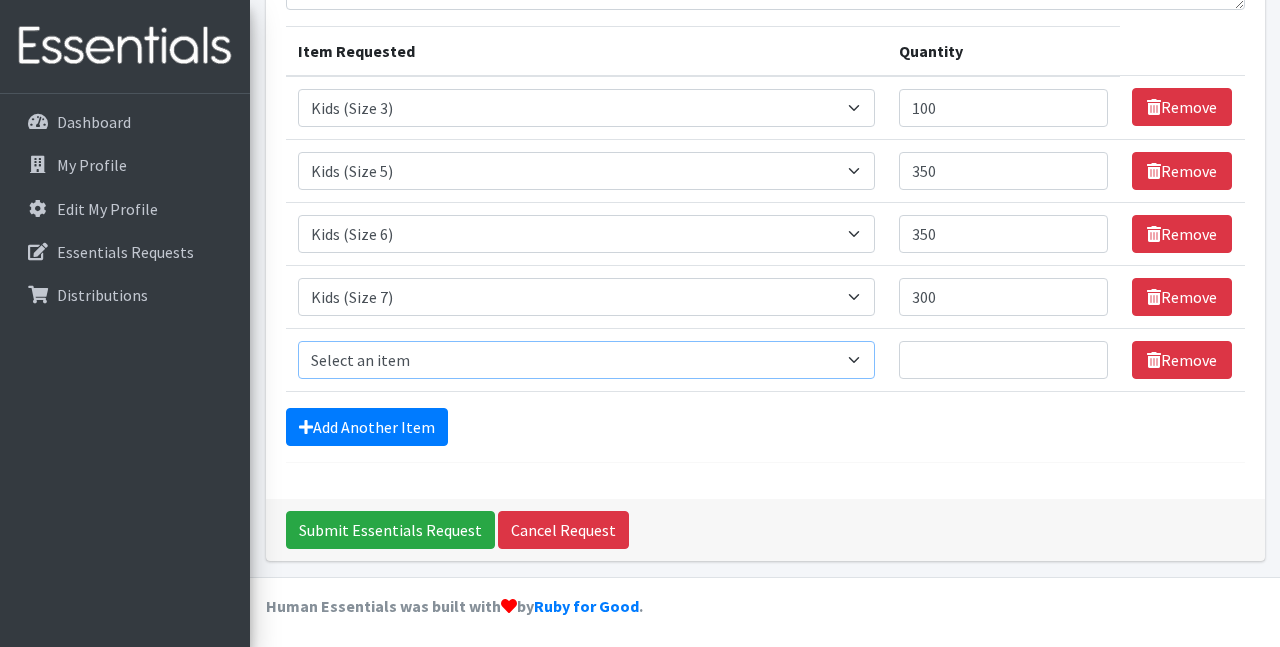 select on "4567" 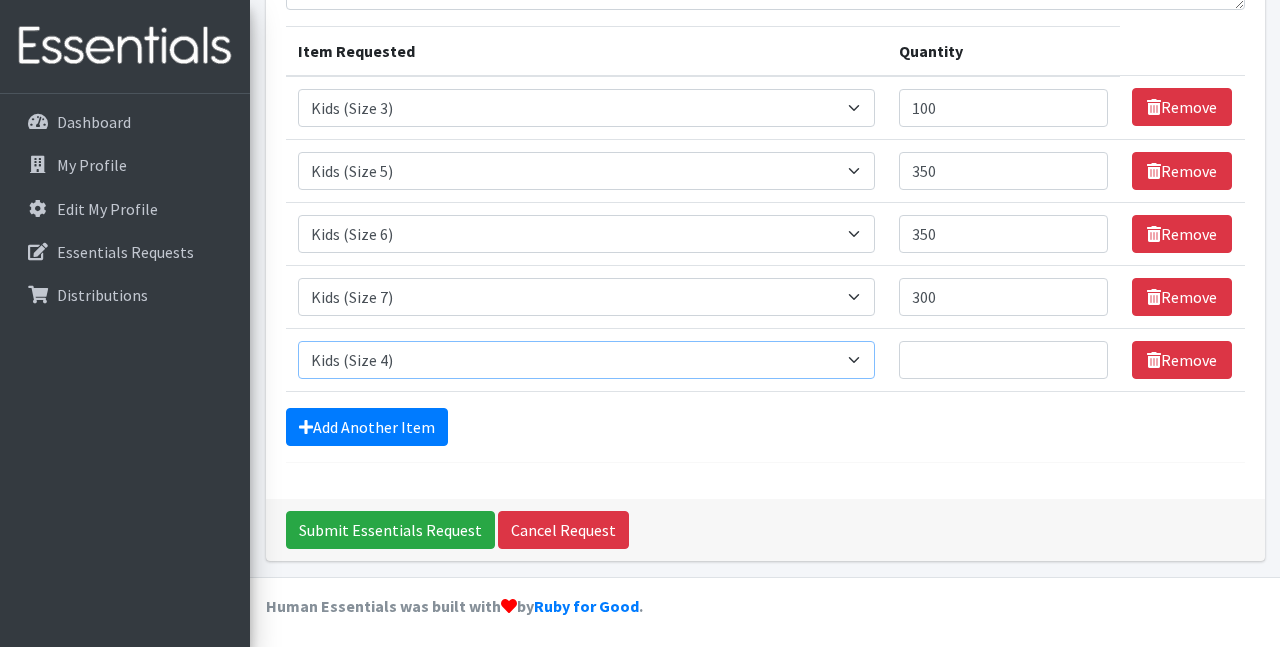 click on "Kids (Size 4)" at bounding box center [0, 0] 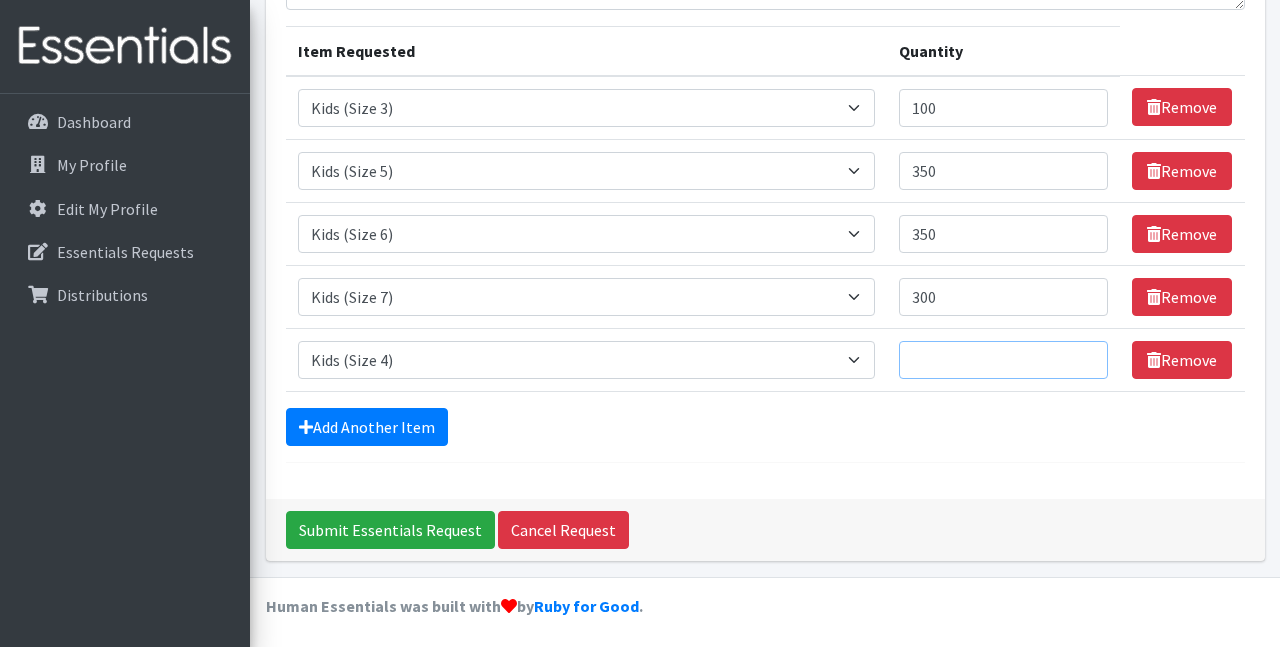 click on "Quantity" at bounding box center (1003, 360) 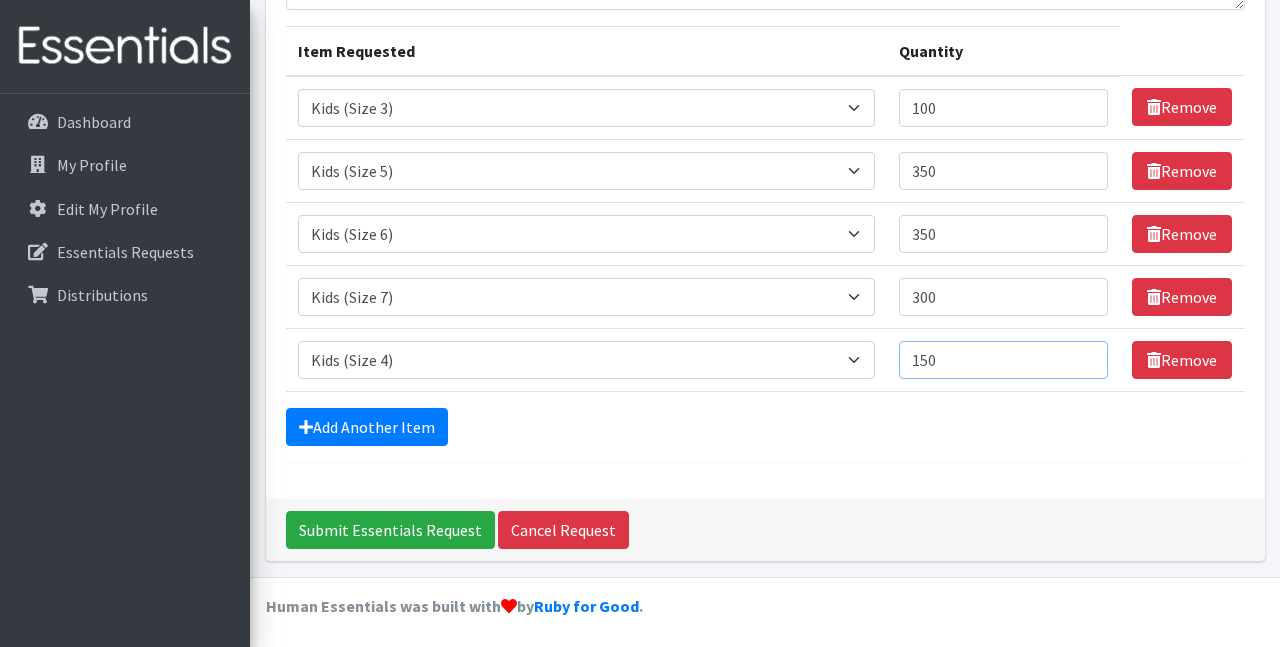 type on "150" 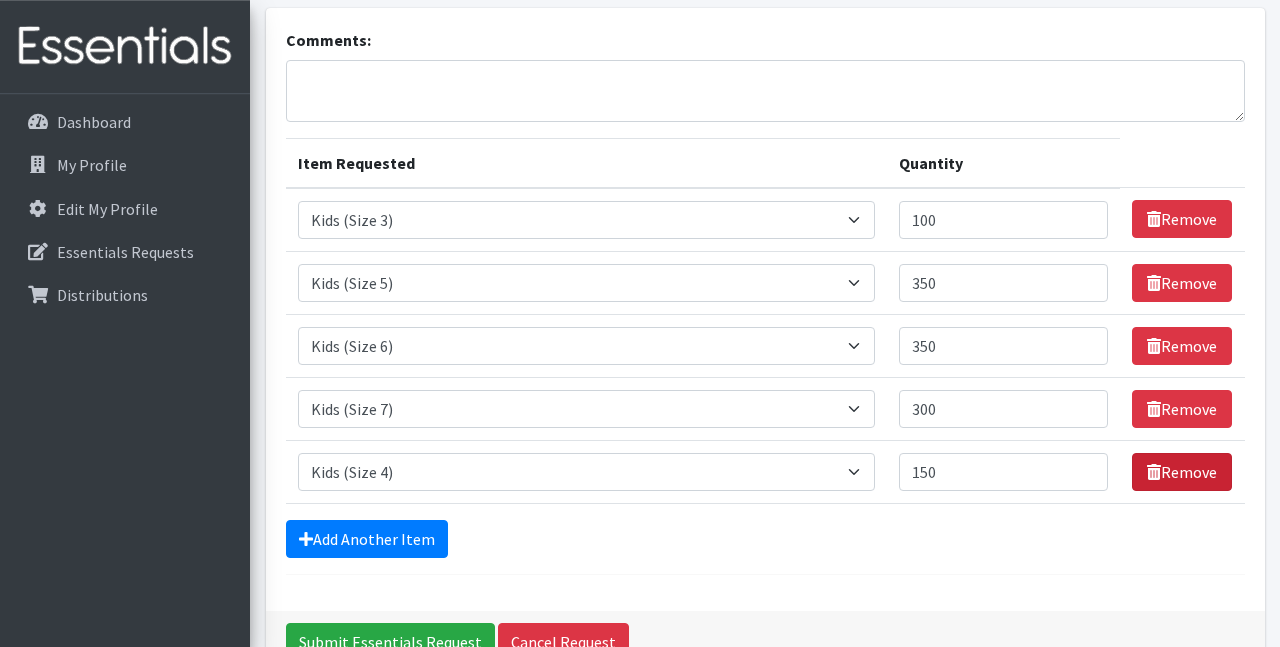 scroll, scrollTop: 60, scrollLeft: 0, axis: vertical 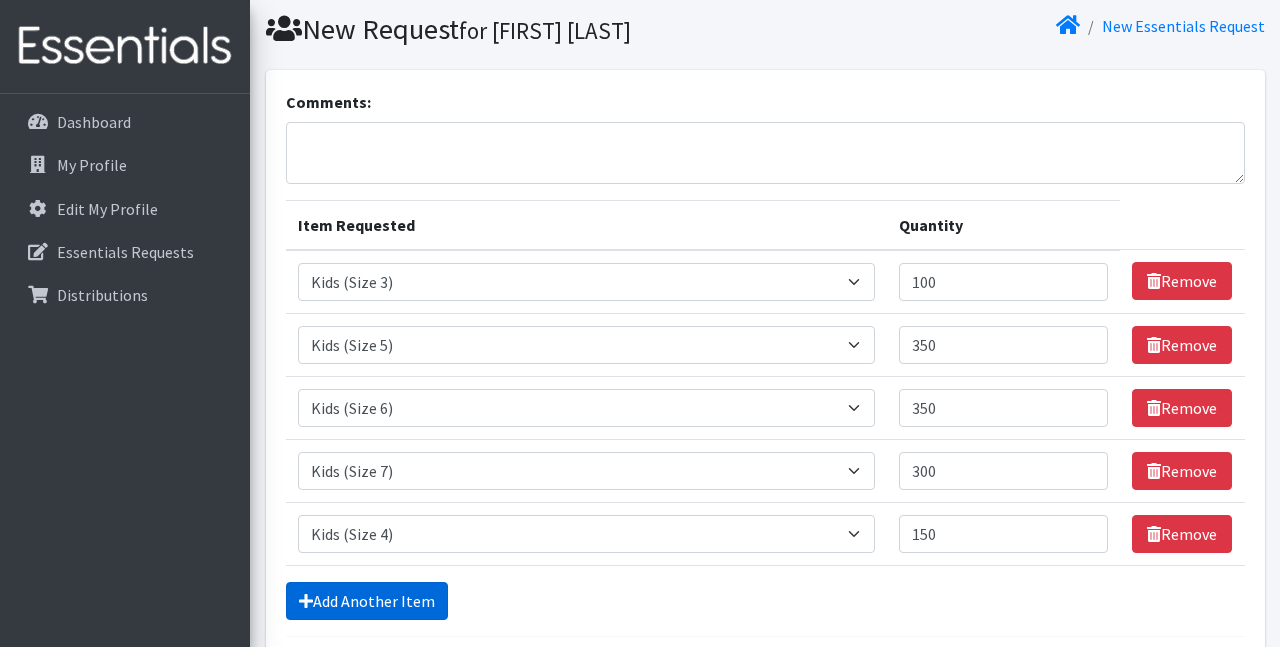 click on "Add Another Item" at bounding box center (367, 601) 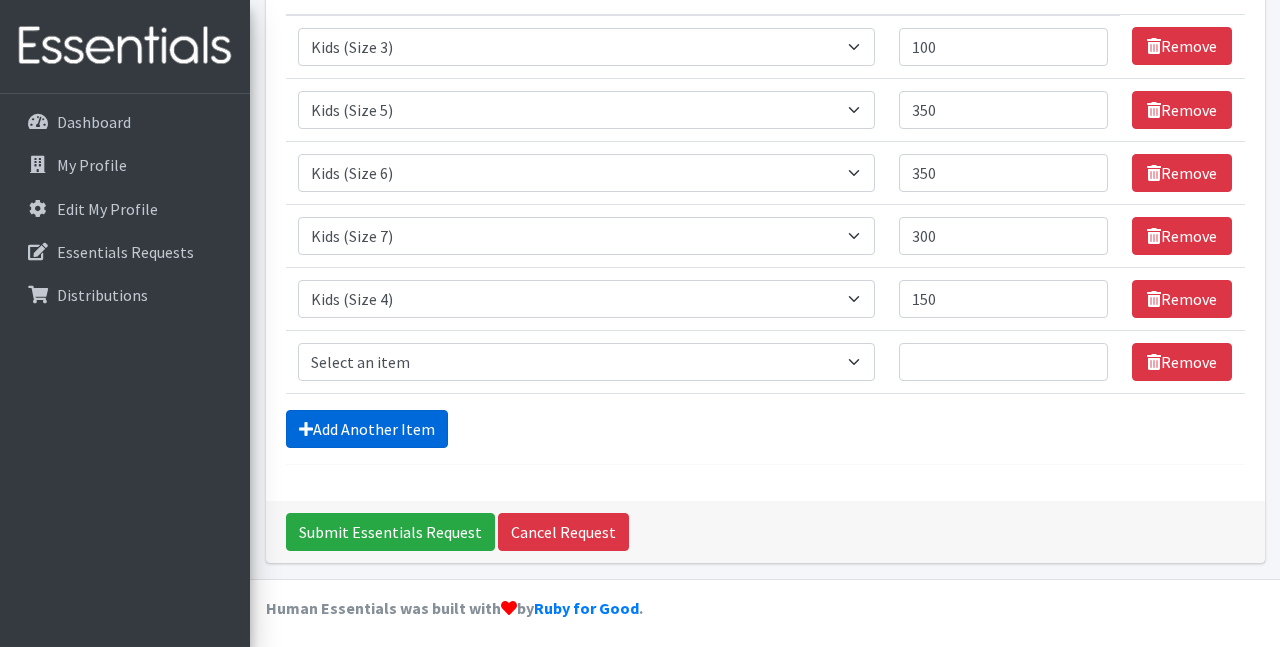 scroll, scrollTop: 296, scrollLeft: 0, axis: vertical 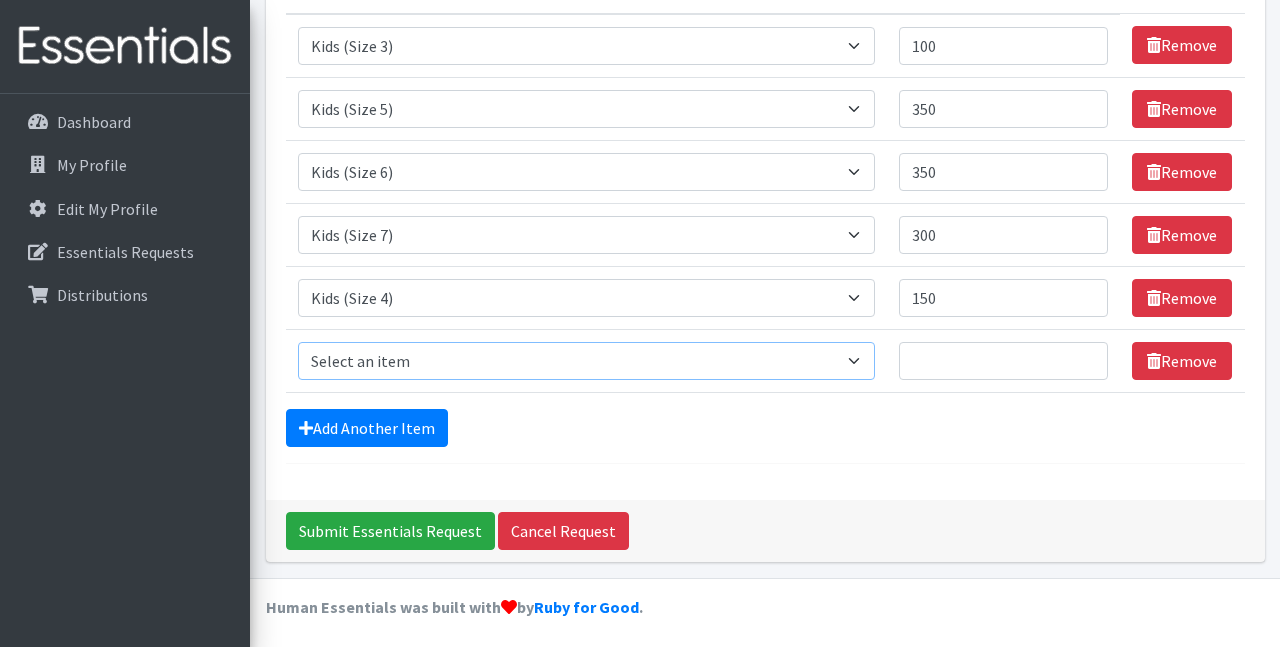 click on "Select an item
Adult Briefs (Large/X-Large)
Adult Briefs (Medium/Large)
Adult Briefs (Small/Medium)
Adult Incontinence Pads
Kids (Newborn)
Kids (Preemie)
Kids (Size 1)
Kids (Size 2)
Kids (Size 3)
Kids (Size 4)
Kids (Size 5)
Kids (Size 6)
Kids (Size 7)
Kids L/XL (60-125 lbs)
Kids Pull-Ups (2T-3T)
Kids Pull-Ups (3T-4T)
Kids Pull-Ups (4T-5T)
Kids S/M (38-65 lbs)
Kids Swimmers Large
Kids Swimmers Medium
Kids Swimmers Small
Period Pads (Heavy Ultra Thin U by Kotex without wings) (40 count packs)-- order as packs
Period Pads (Regular Ultra Thin with wings) (36 per pack)--order as packs
Wipes (Baby)" at bounding box center [587, 361] 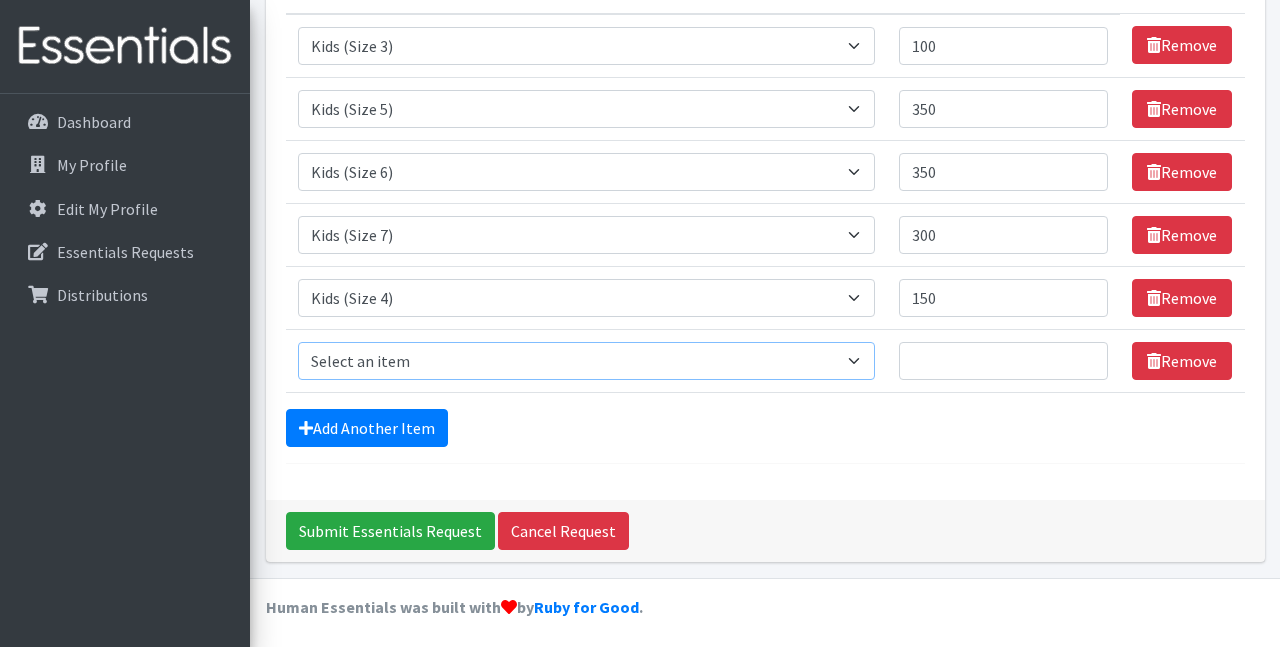 select on "4558" 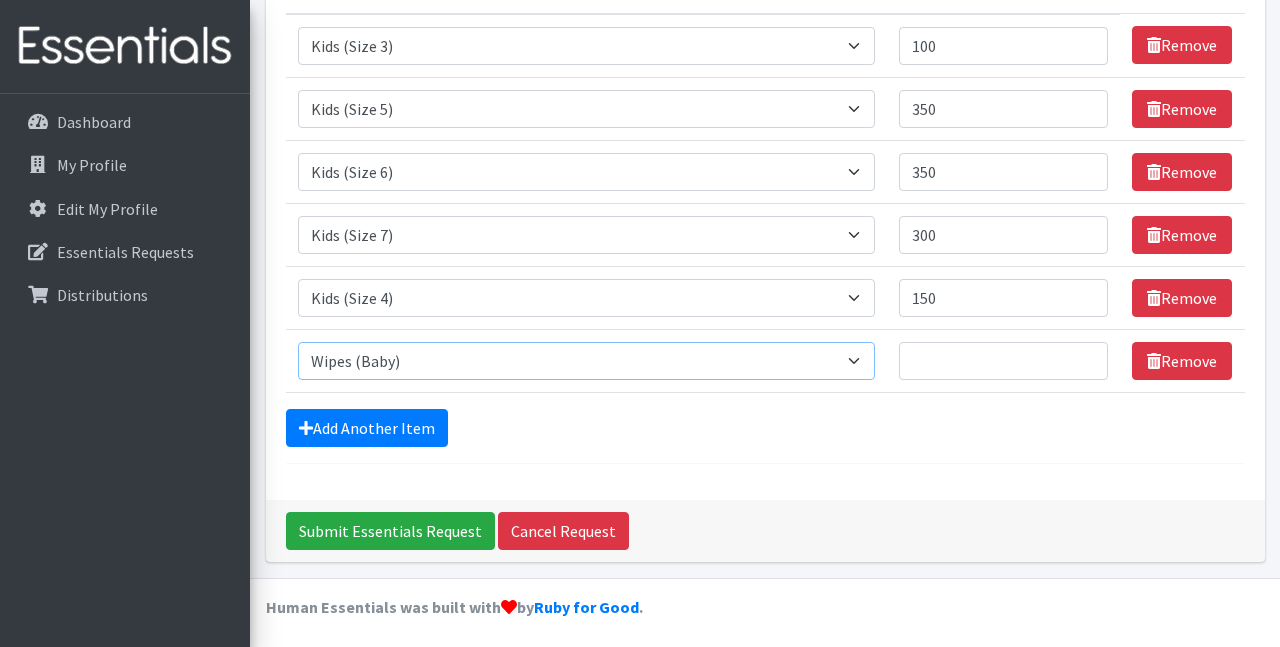 click on "Wipes (Baby)" at bounding box center (0, 0) 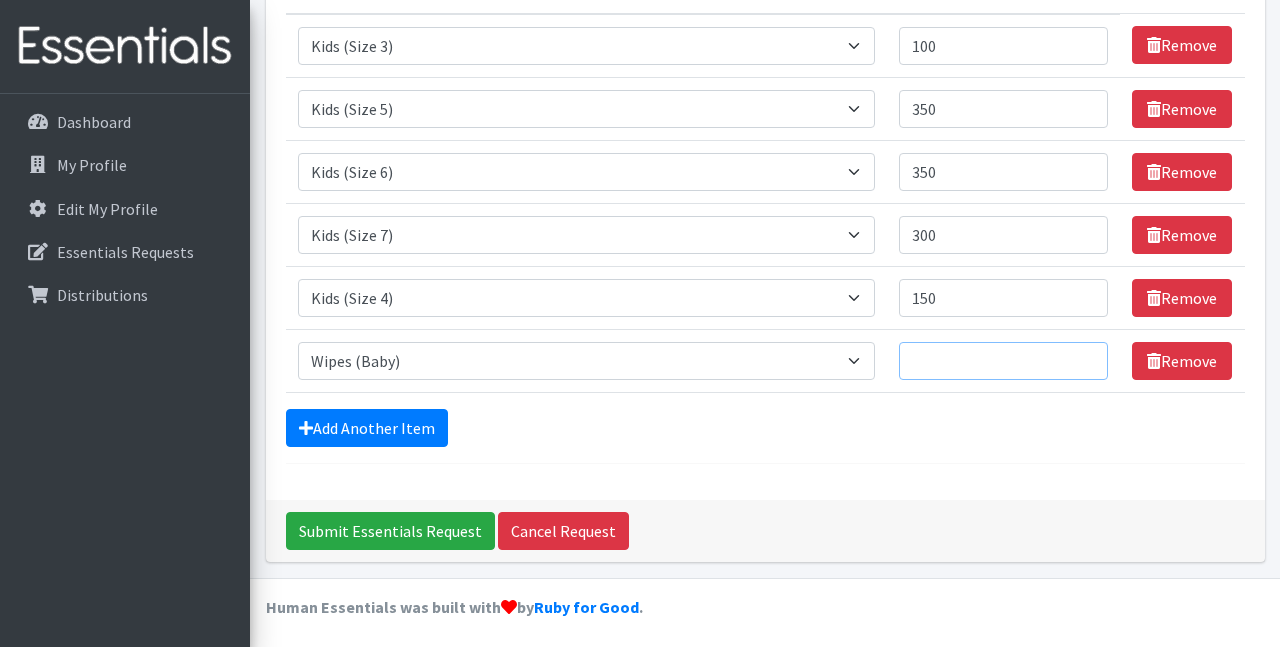 click on "Quantity" at bounding box center (1003, 361) 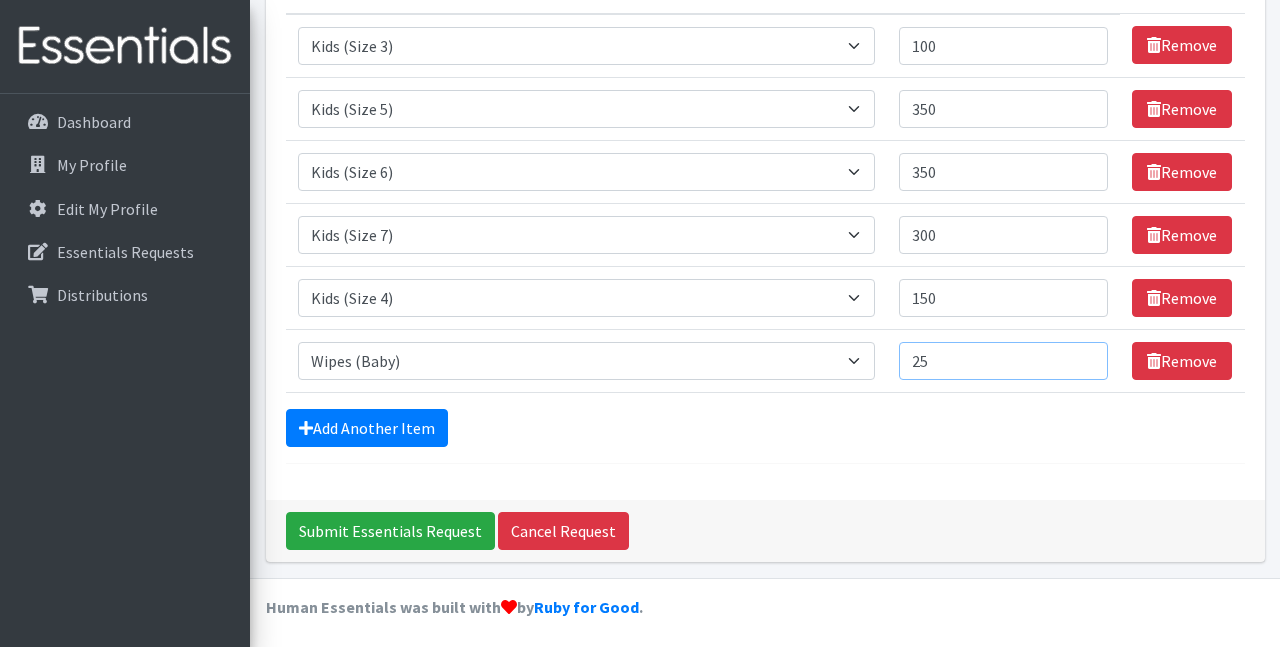 type on "25" 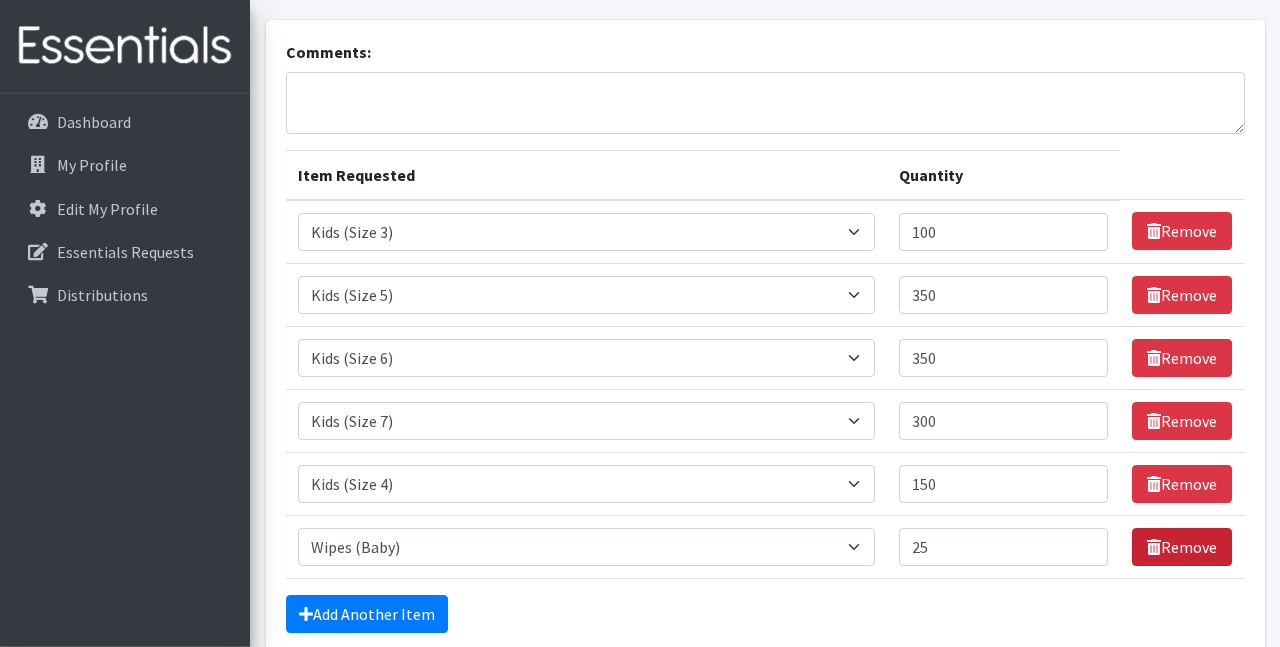scroll, scrollTop: 173, scrollLeft: 0, axis: vertical 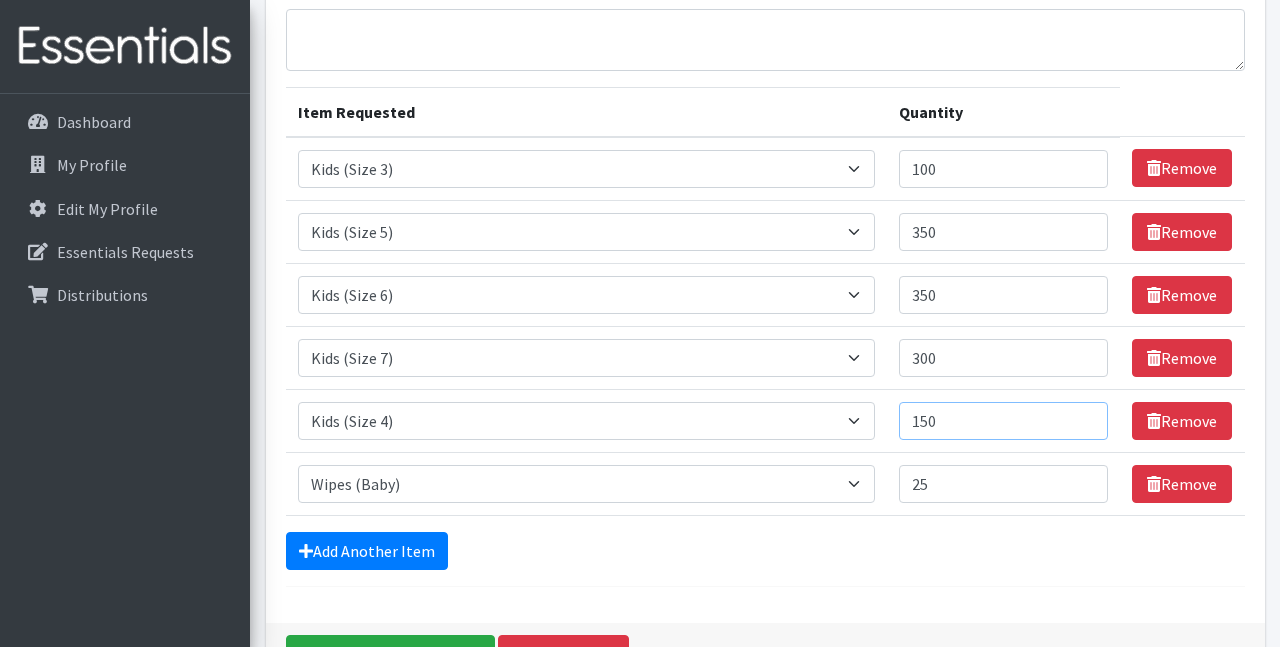 click on "150" at bounding box center (1003, 421) 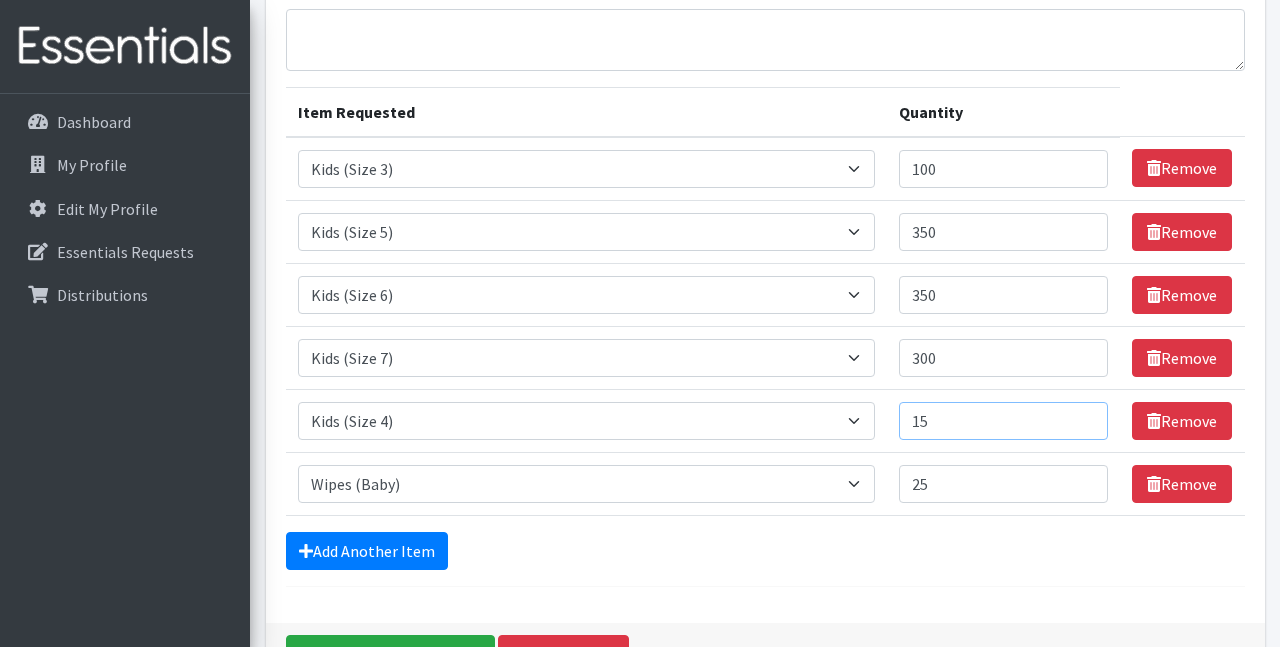 type on "1" 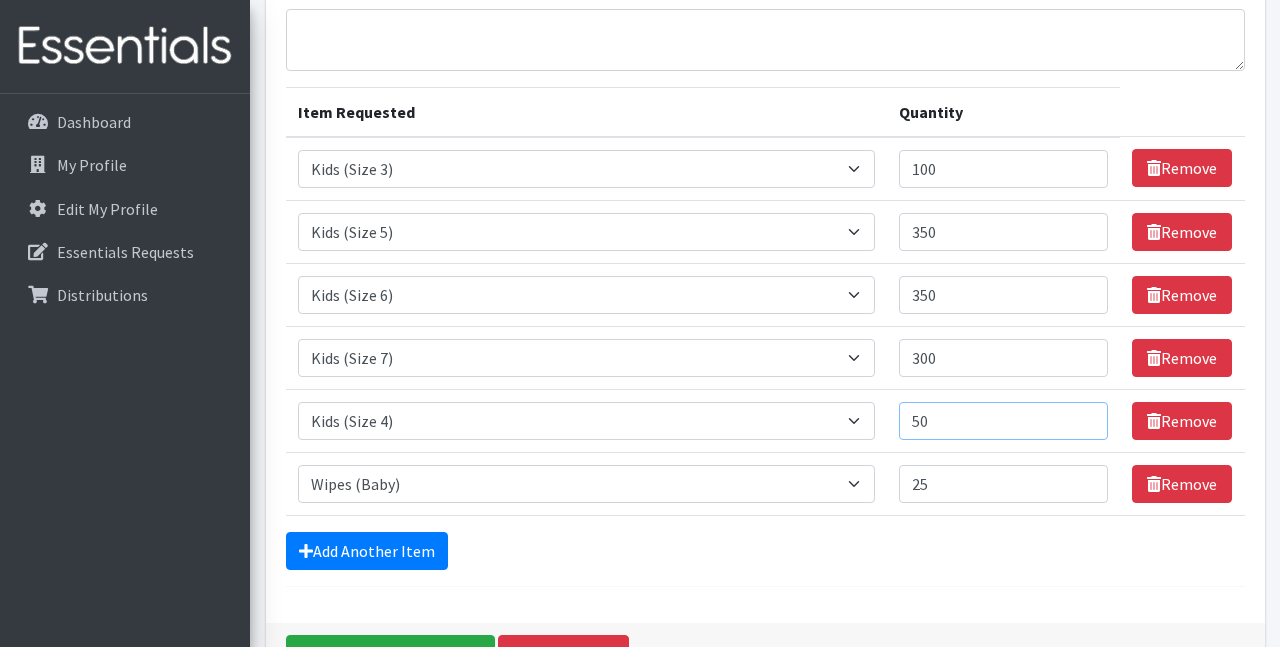 type on "50" 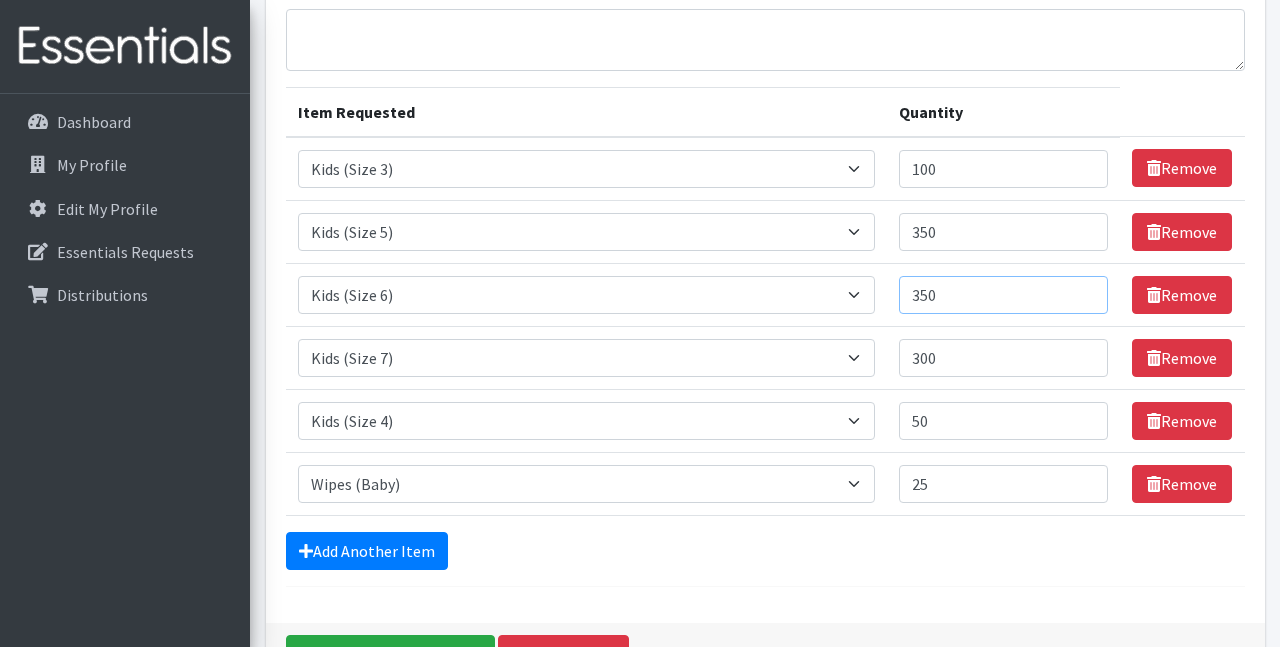 click on "350" at bounding box center (1003, 295) 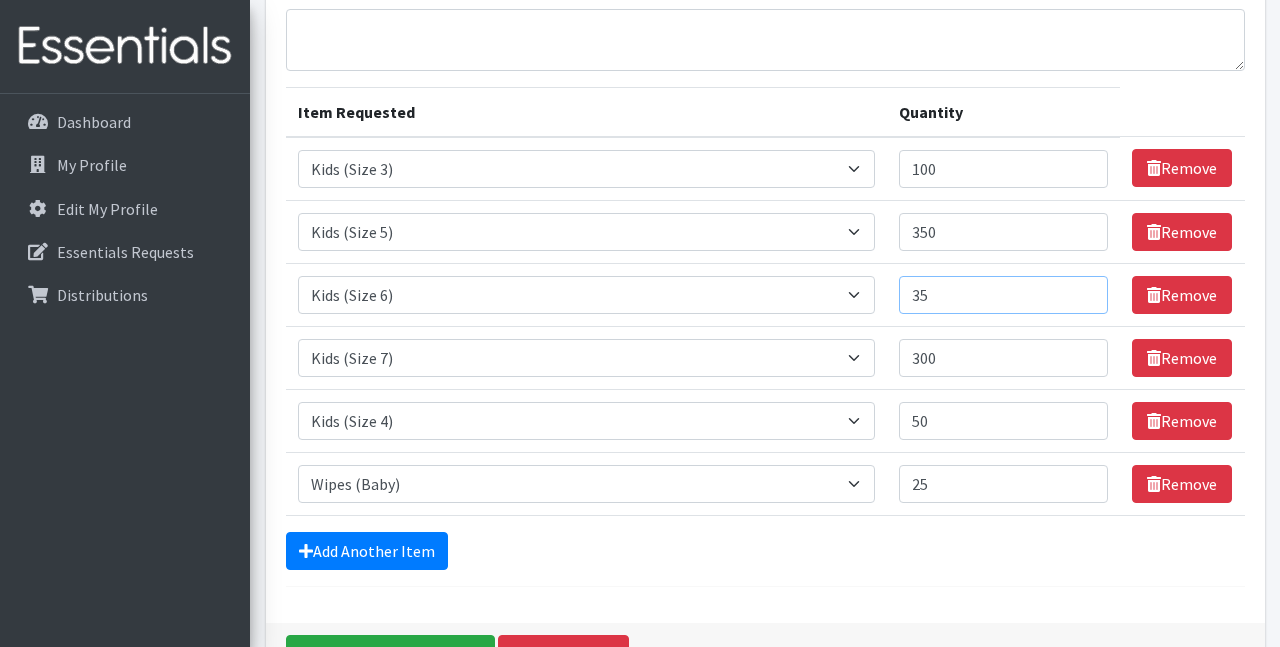 type on "3" 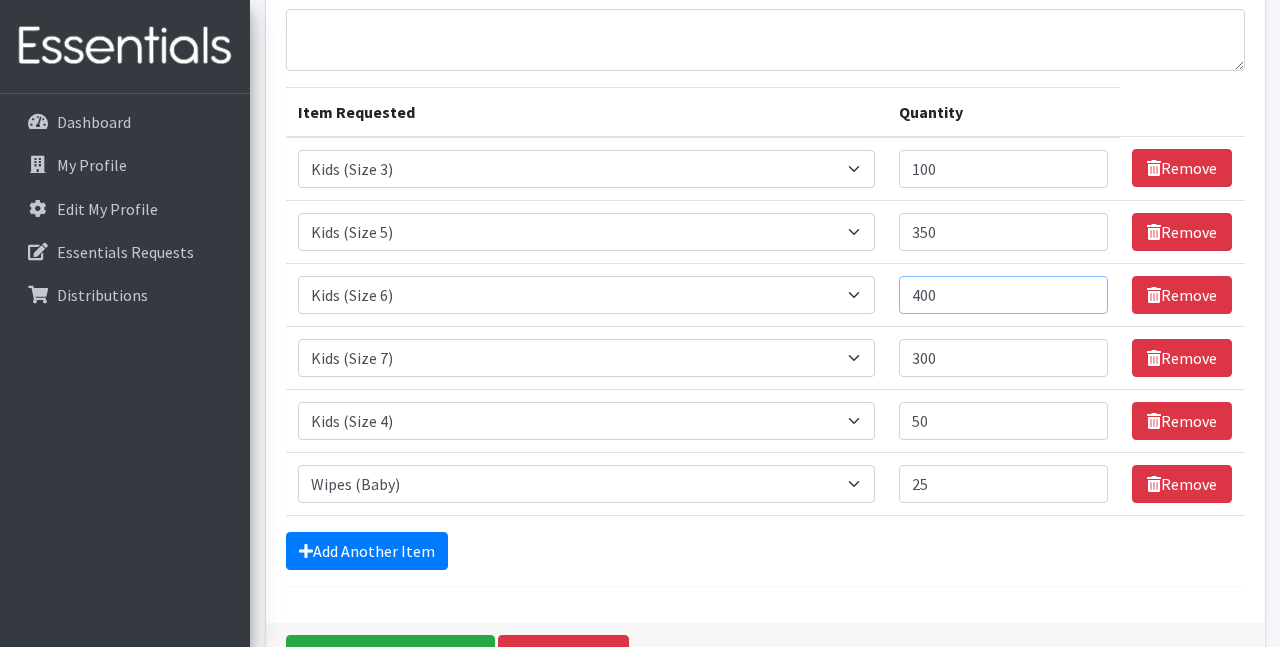 type on "400" 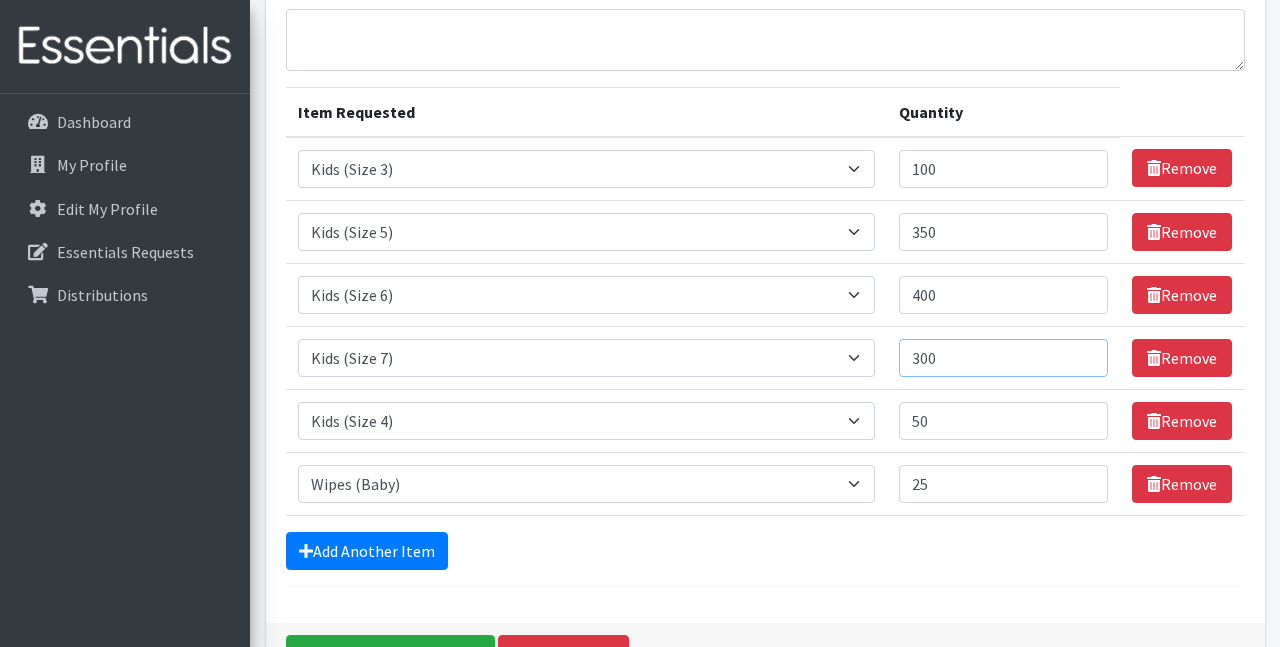 click on "300" at bounding box center [1003, 358] 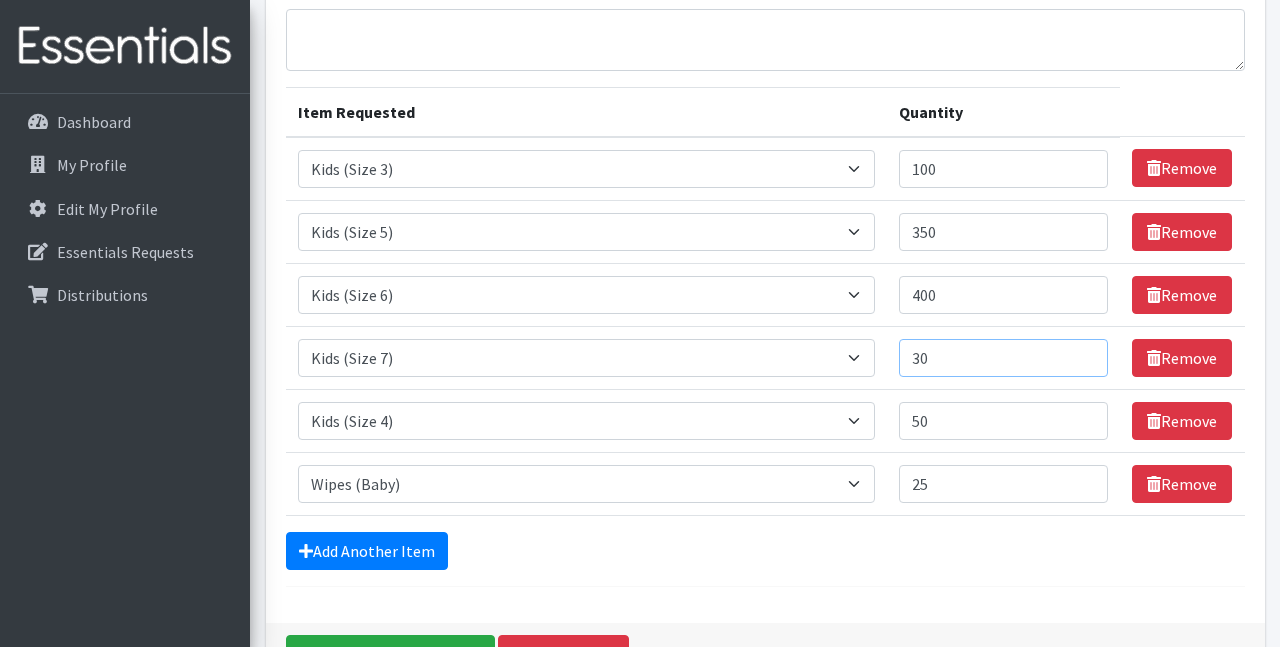 type on "3" 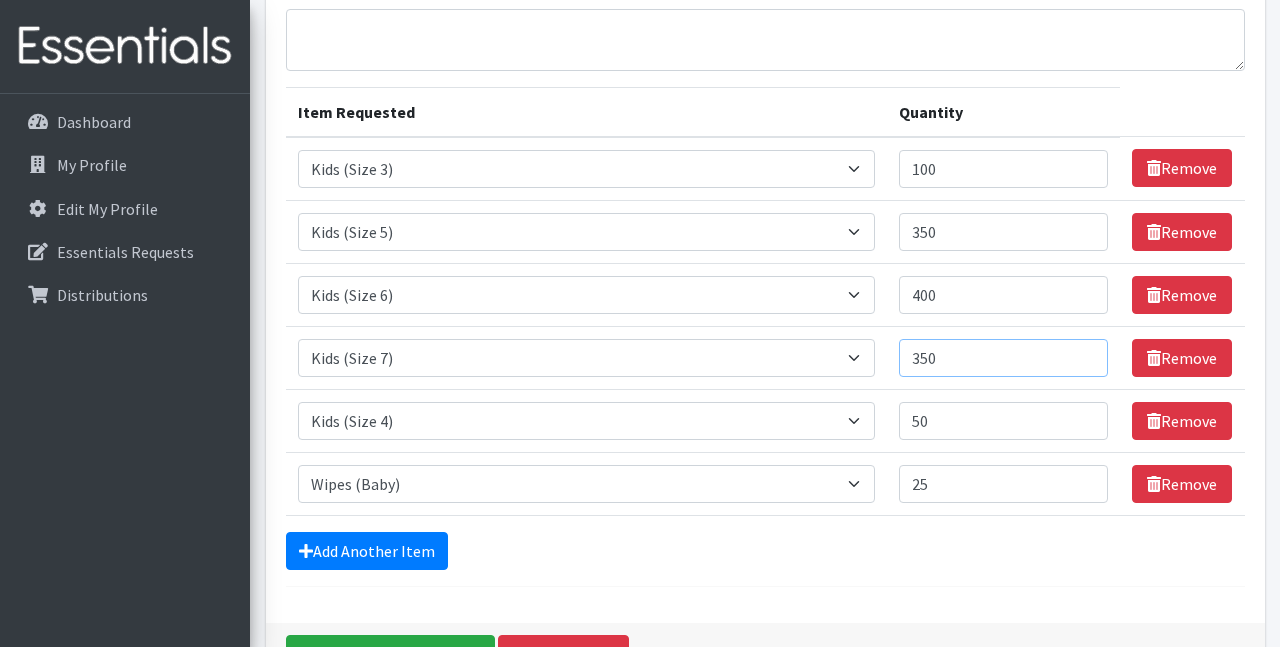 type on "350" 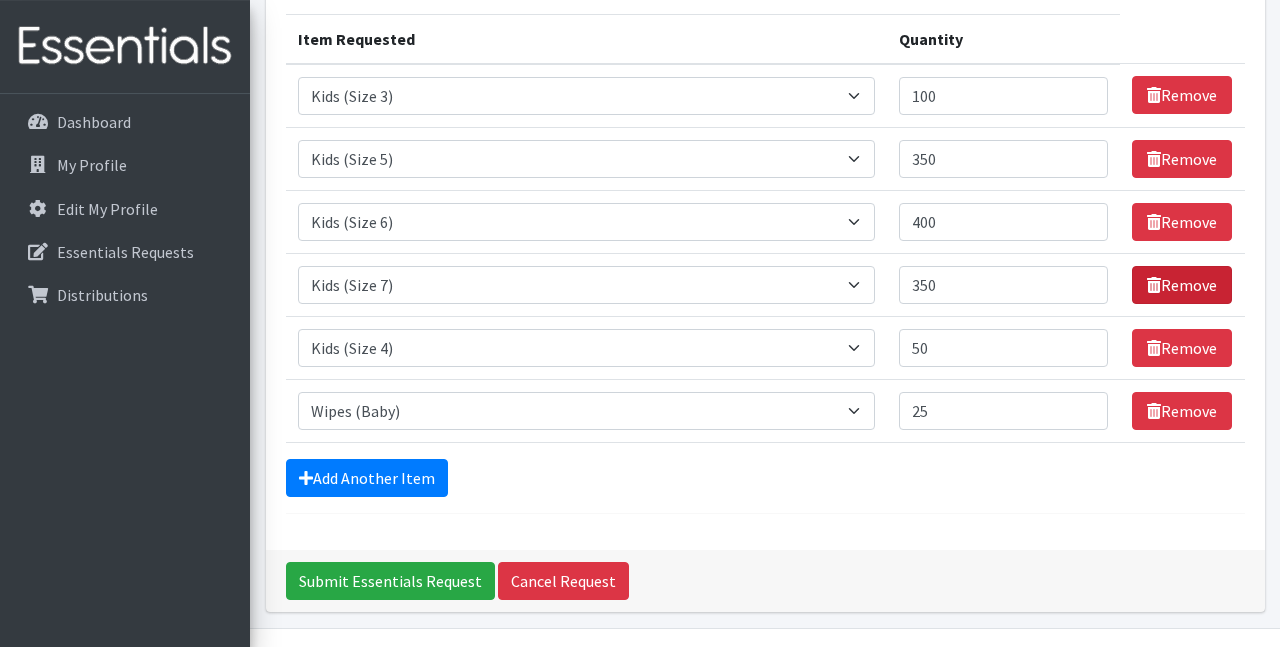 scroll, scrollTop: 296, scrollLeft: 0, axis: vertical 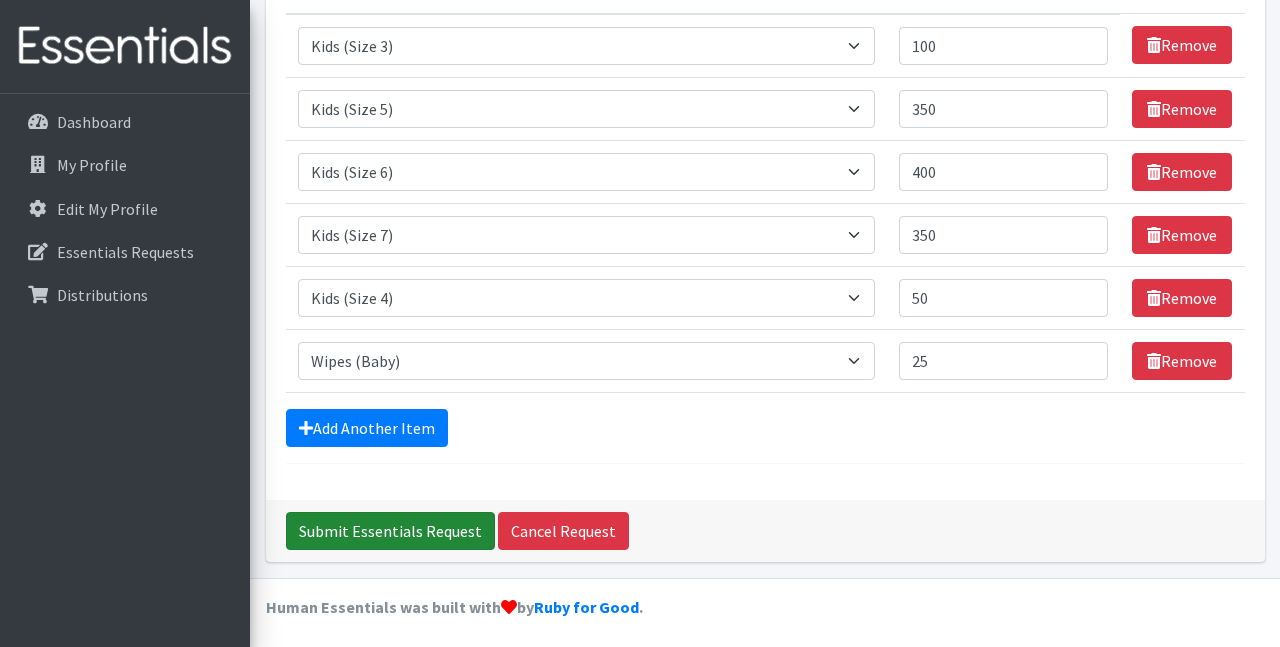 click on "Submit Essentials Request" at bounding box center [390, 531] 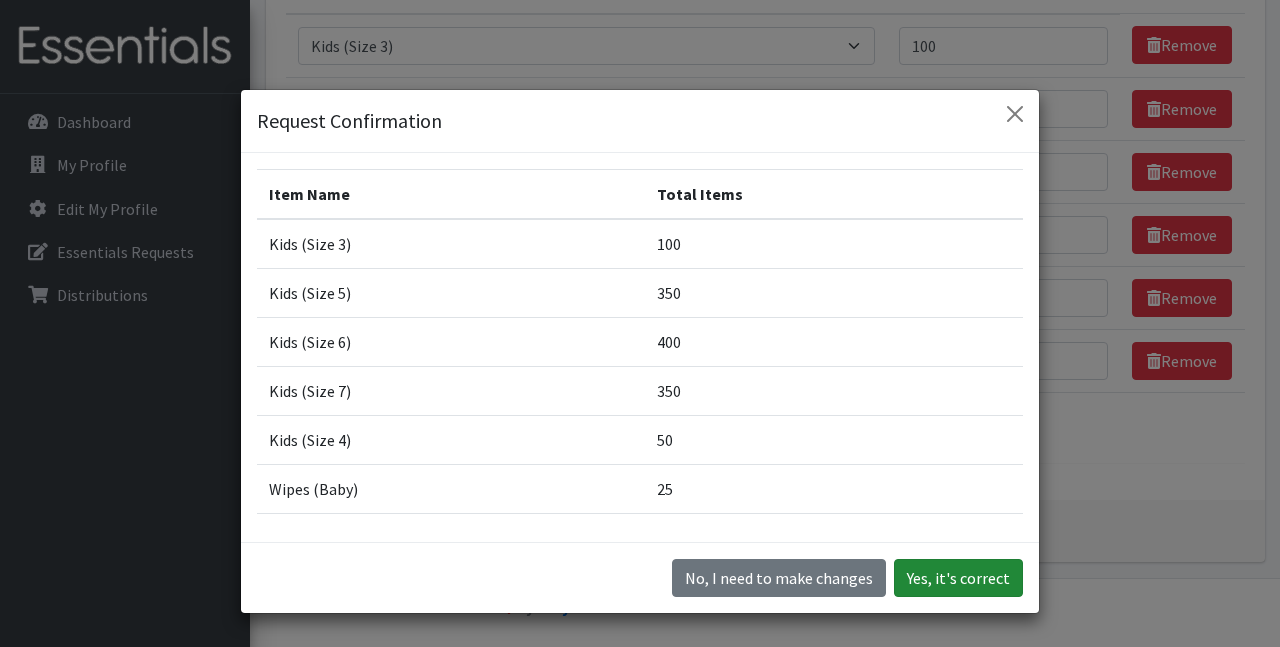 click on "Yes, it's correct" at bounding box center [958, 578] 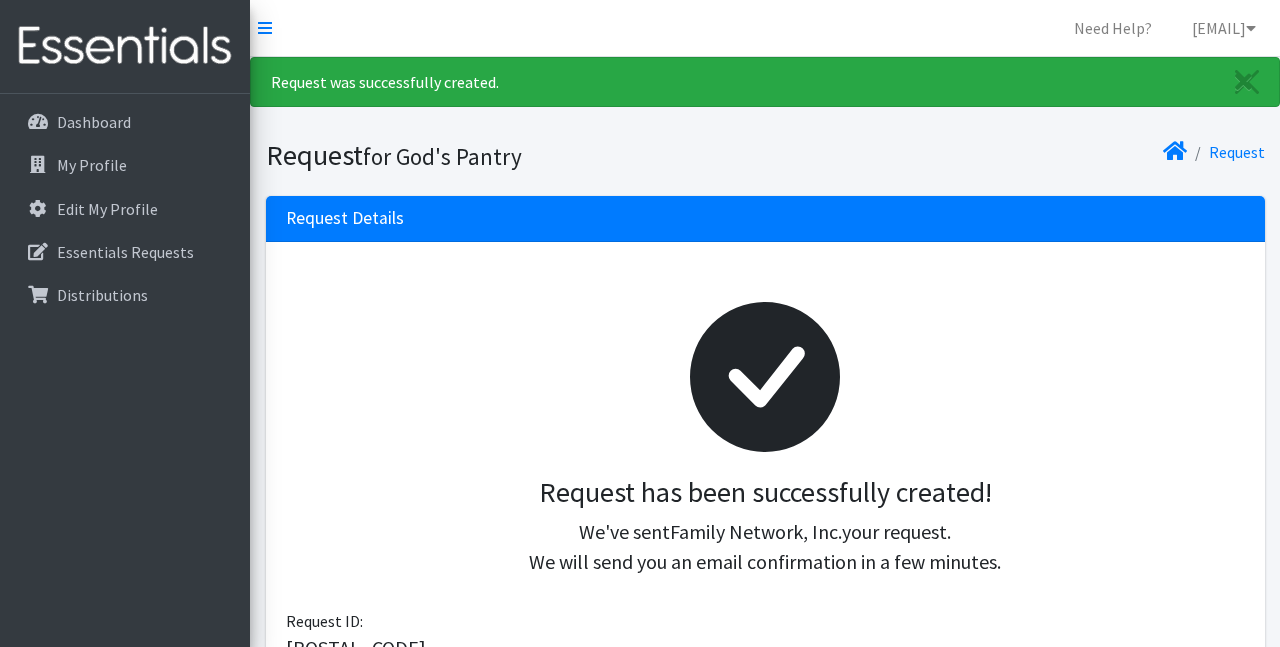 scroll, scrollTop: 0, scrollLeft: 0, axis: both 